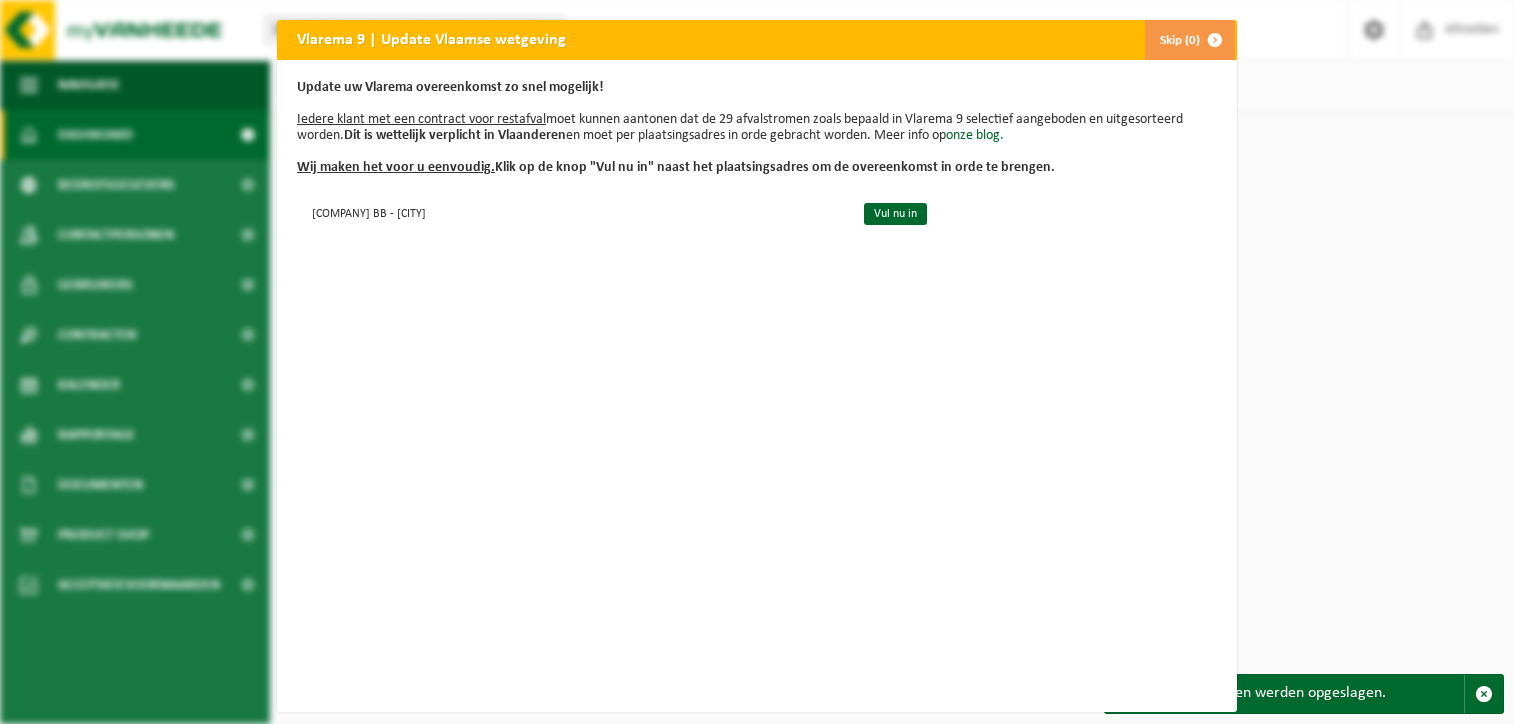 scroll, scrollTop: 0, scrollLeft: 0, axis: both 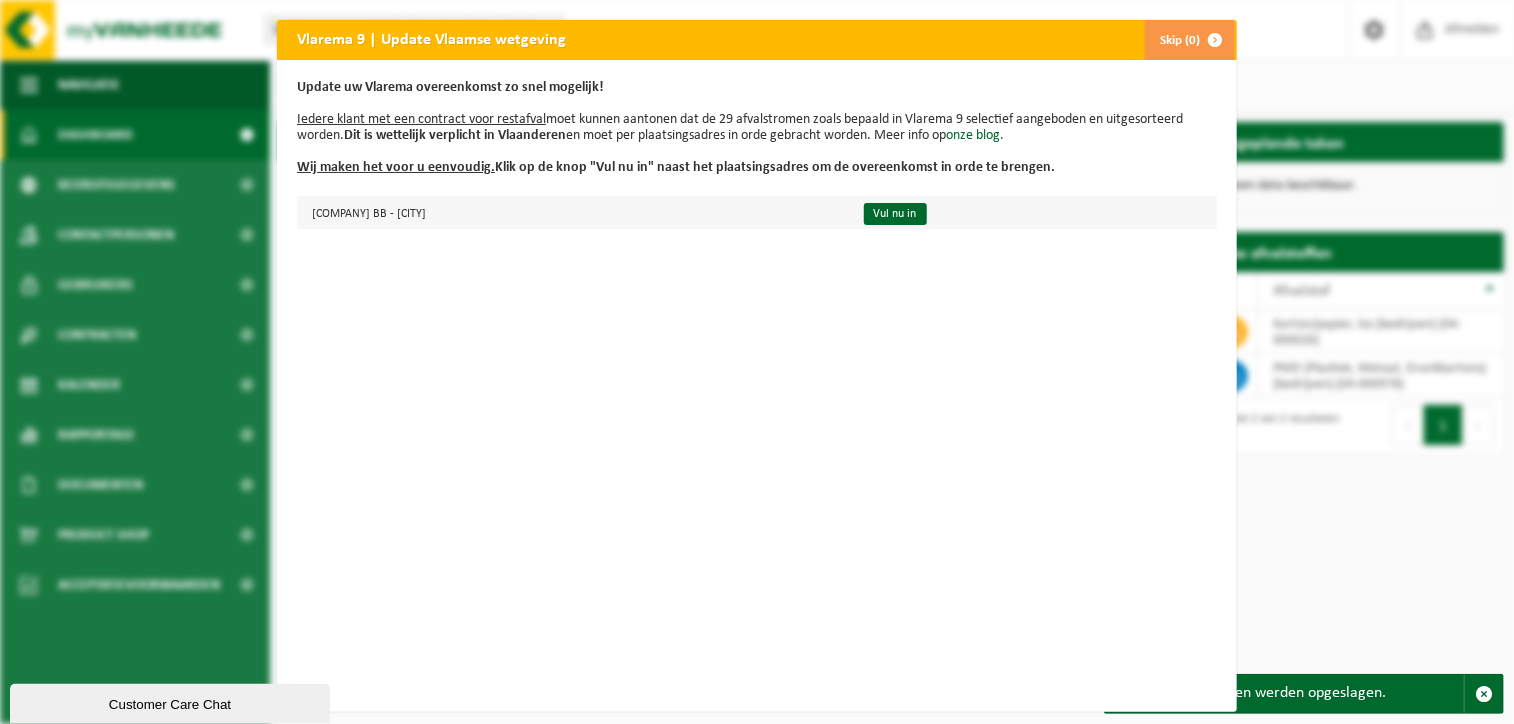 click on "TERA RENBOUW BB - WAREGEM" at bounding box center [572, 212] 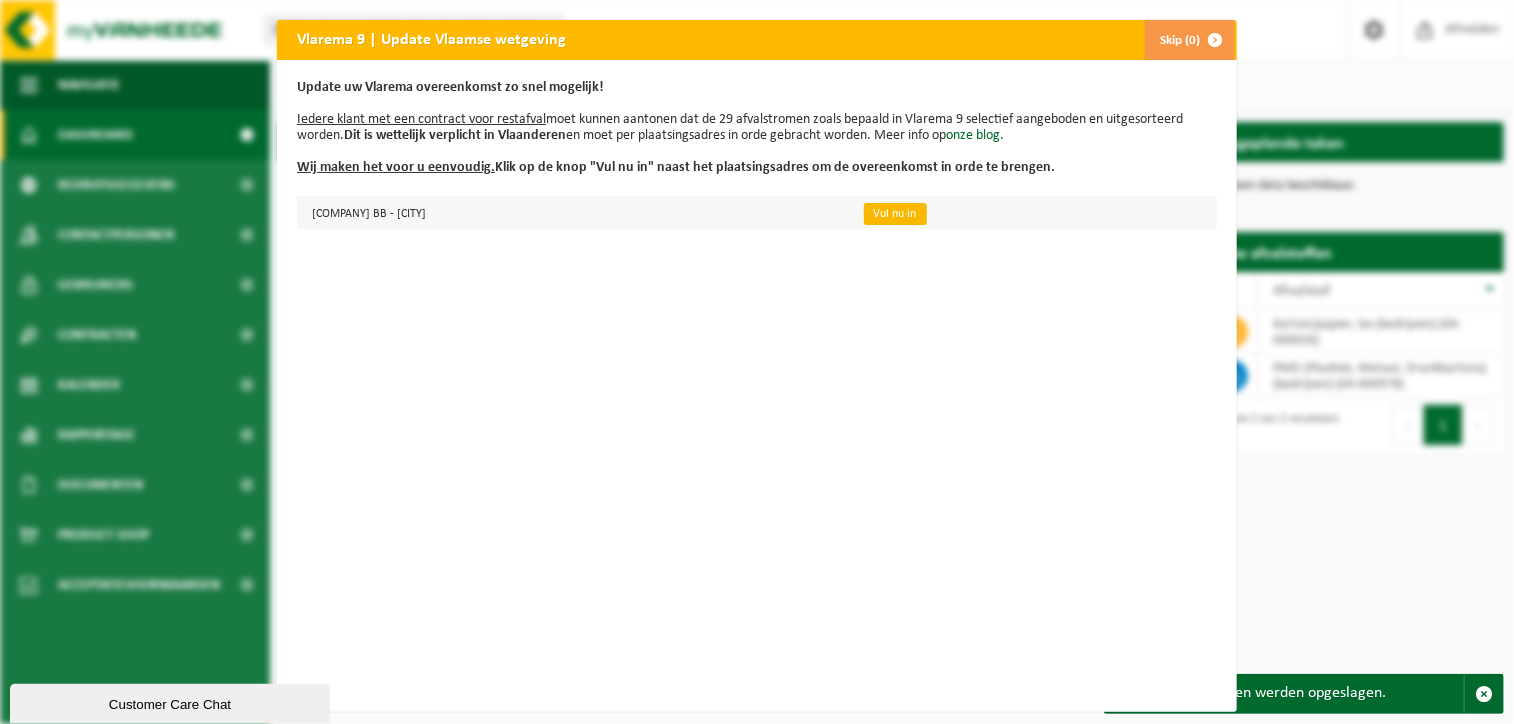 click on "Vul nu in" at bounding box center [895, 214] 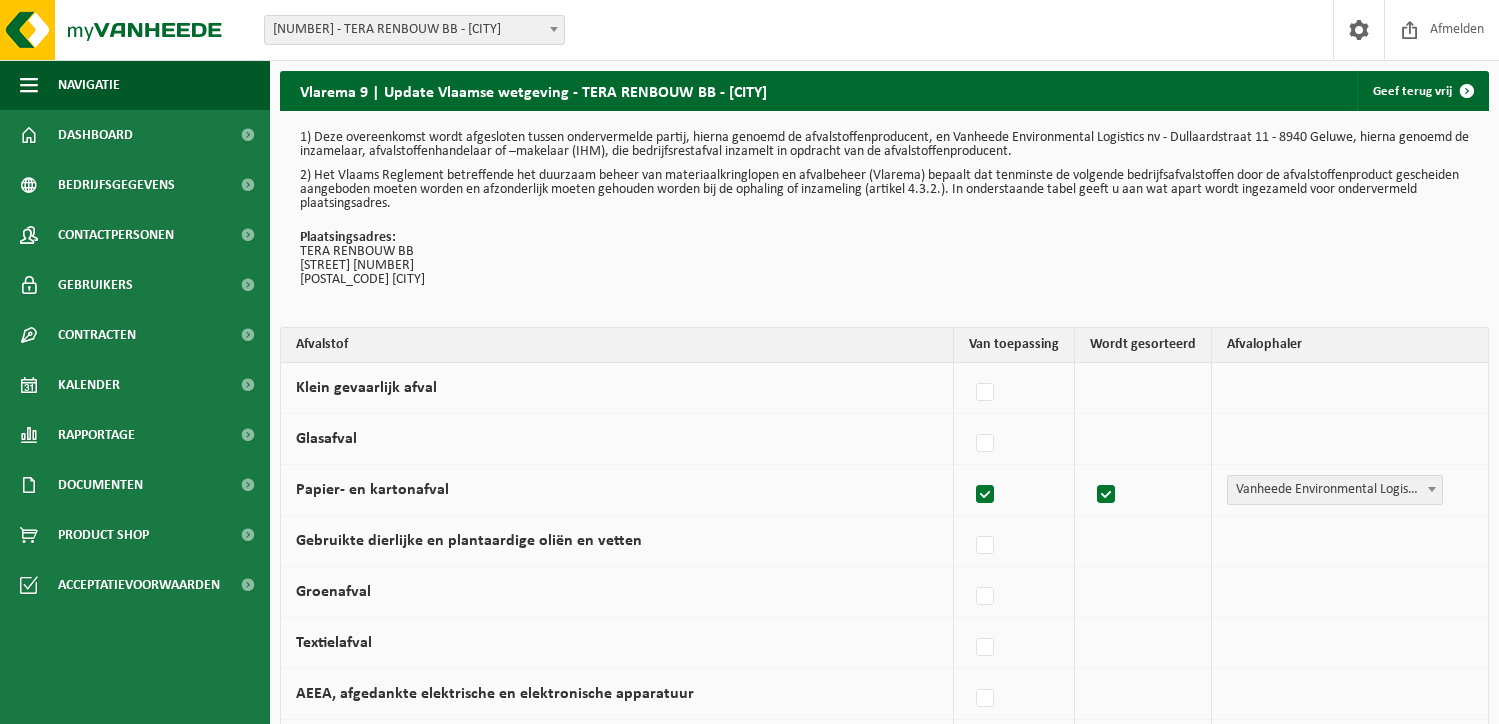 scroll, scrollTop: 0, scrollLeft: 0, axis: both 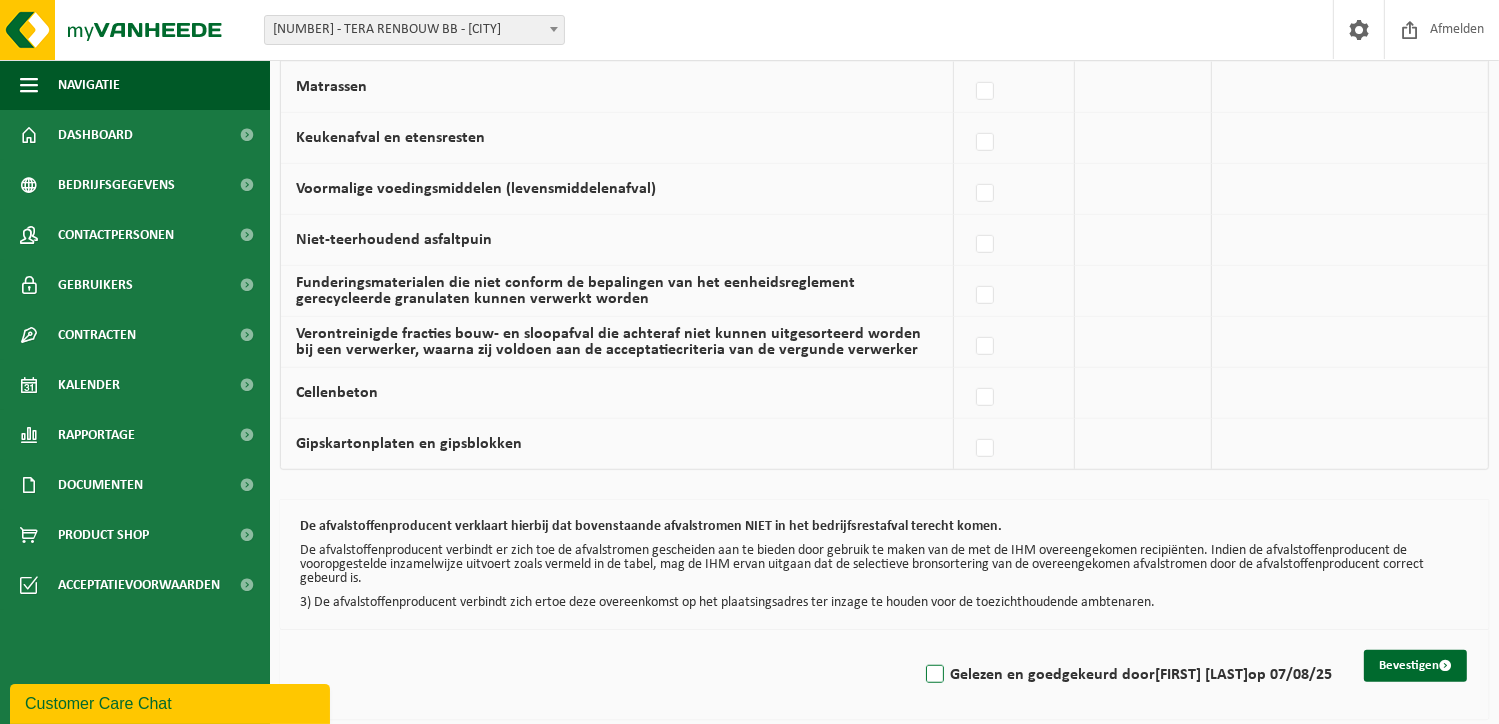 click on "Gelezen en goedgekeurd door  [FIRST] [LAST]  op [DATE]" at bounding box center [1127, 675] 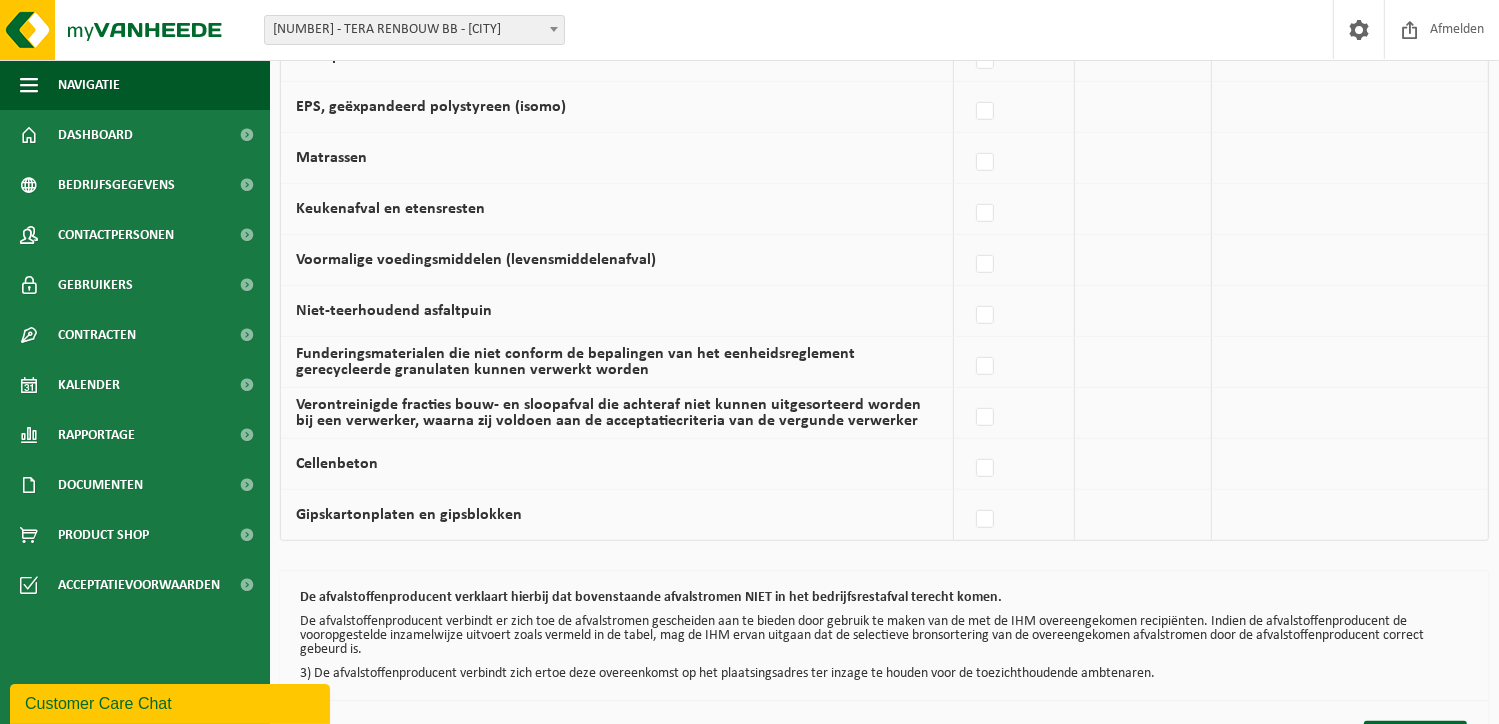 scroll, scrollTop: 1372, scrollLeft: 0, axis: vertical 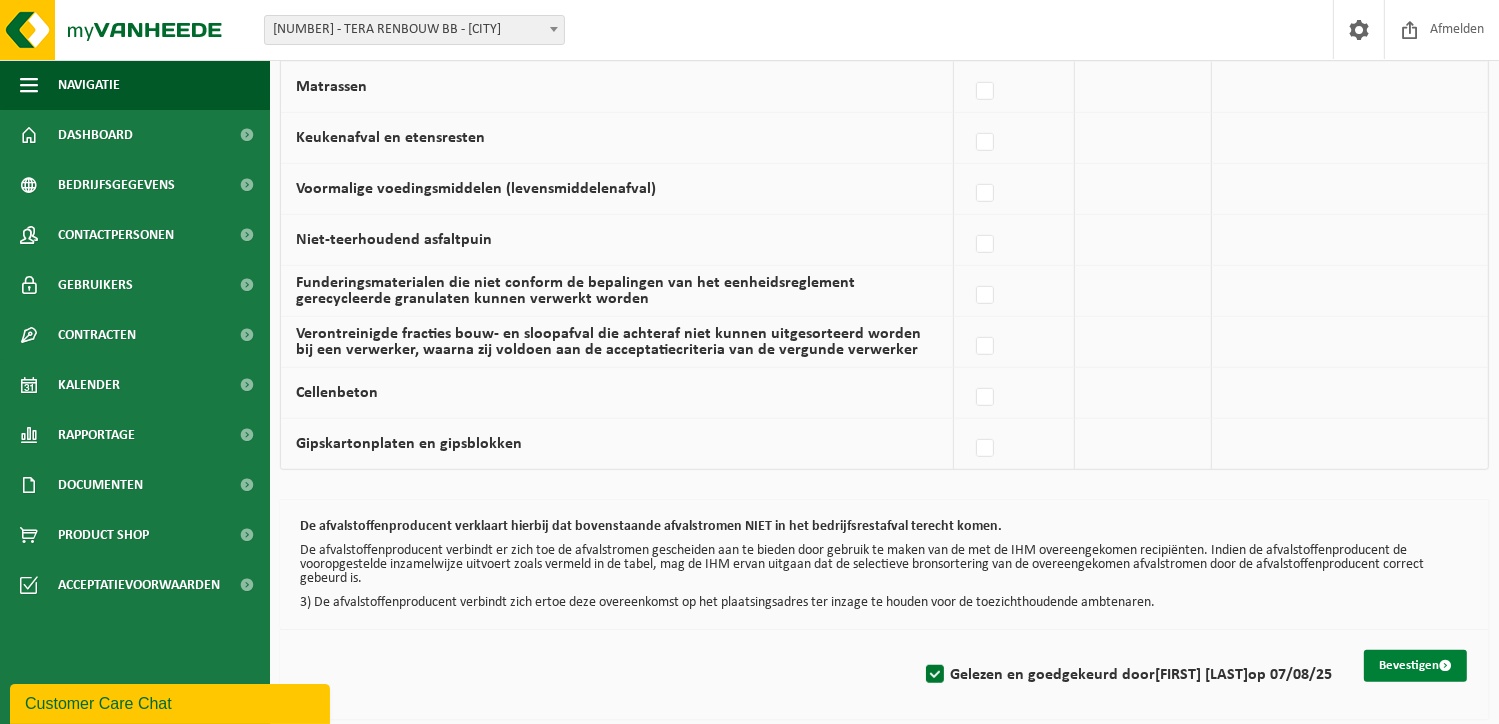 click on "Bevestigen" at bounding box center (1415, 666) 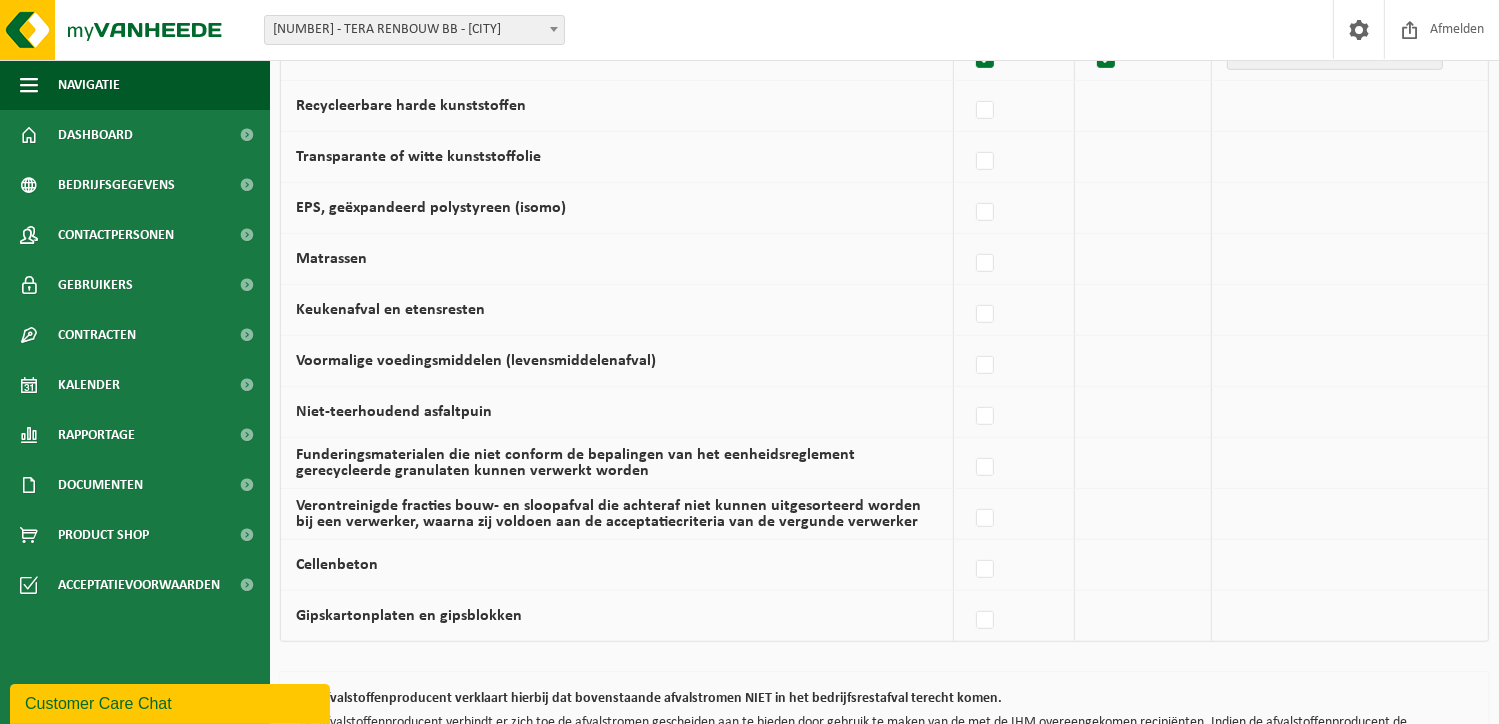 scroll, scrollTop: 1372, scrollLeft: 0, axis: vertical 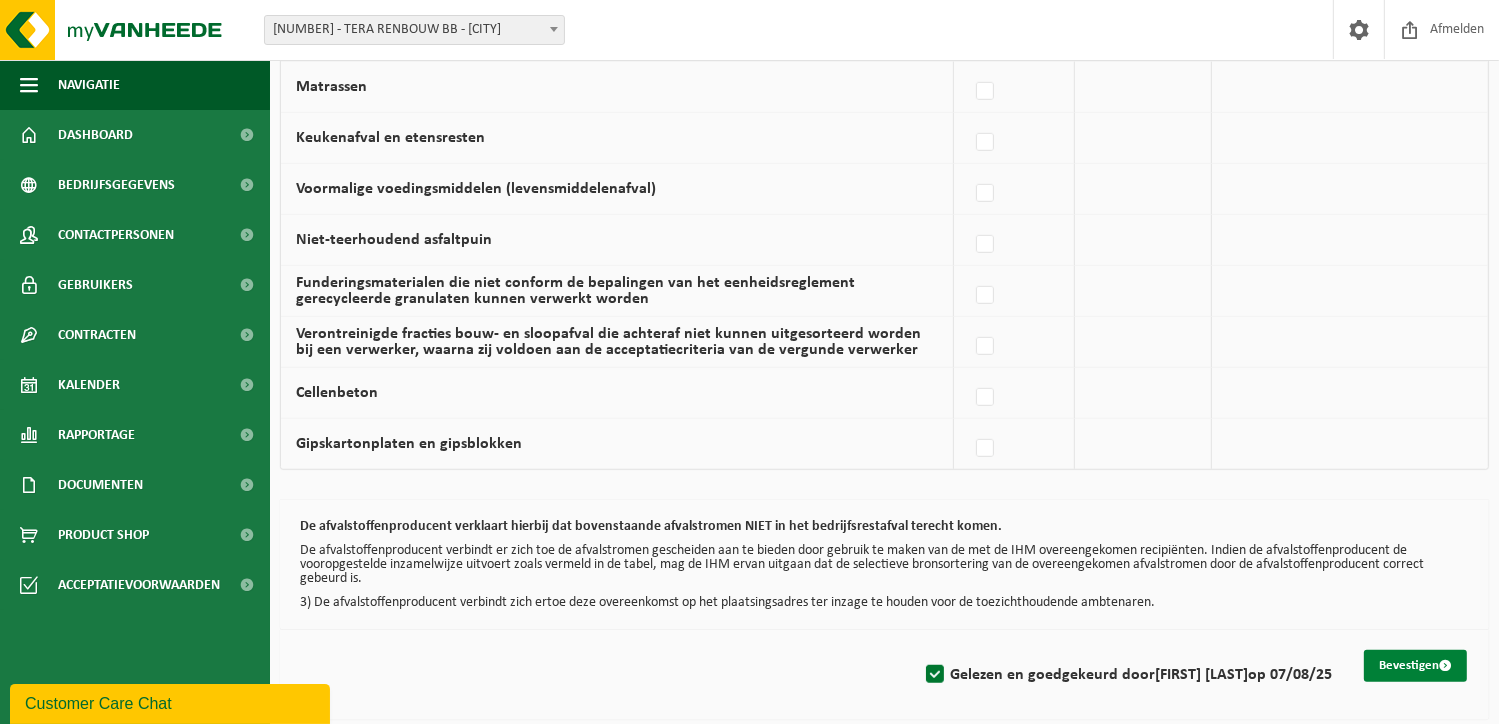click on "Bevestigen" at bounding box center (1415, 666) 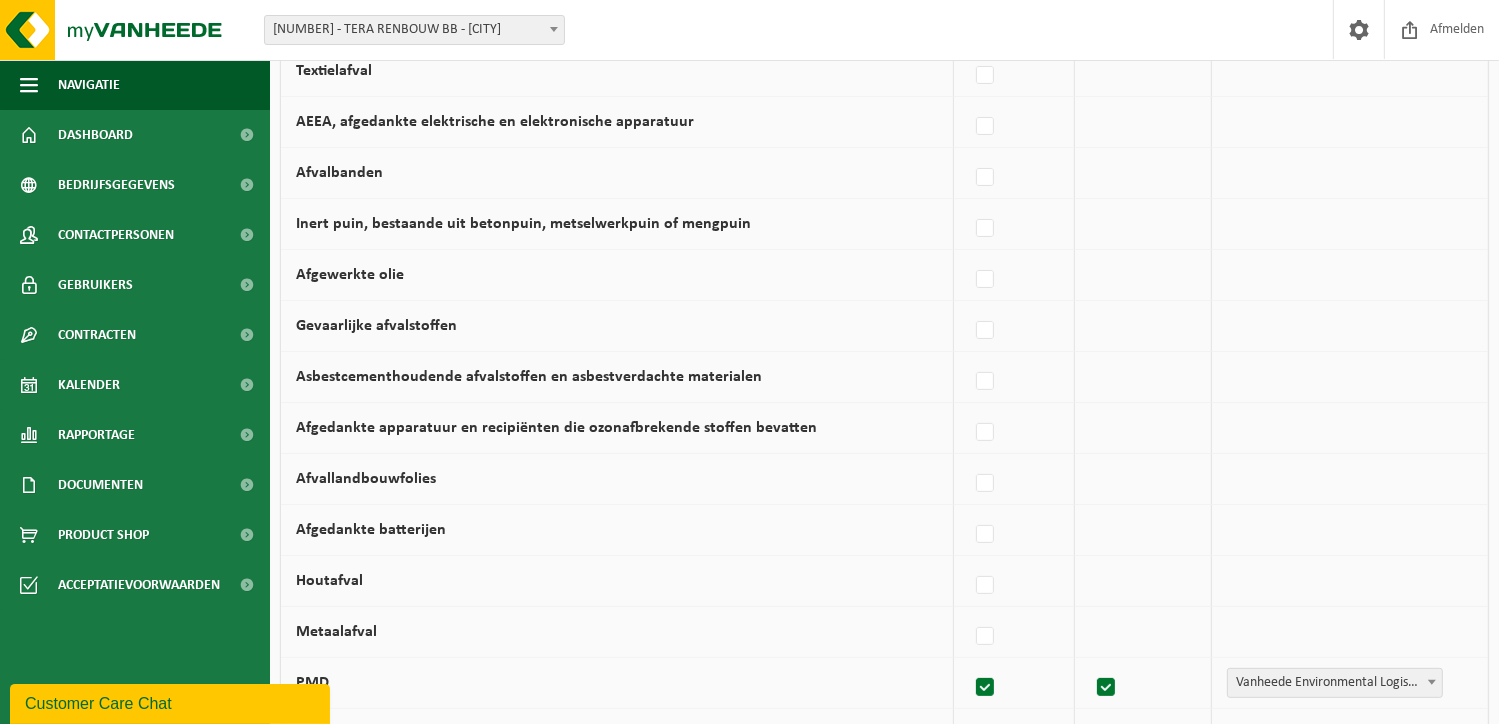 scroll, scrollTop: 251, scrollLeft: 0, axis: vertical 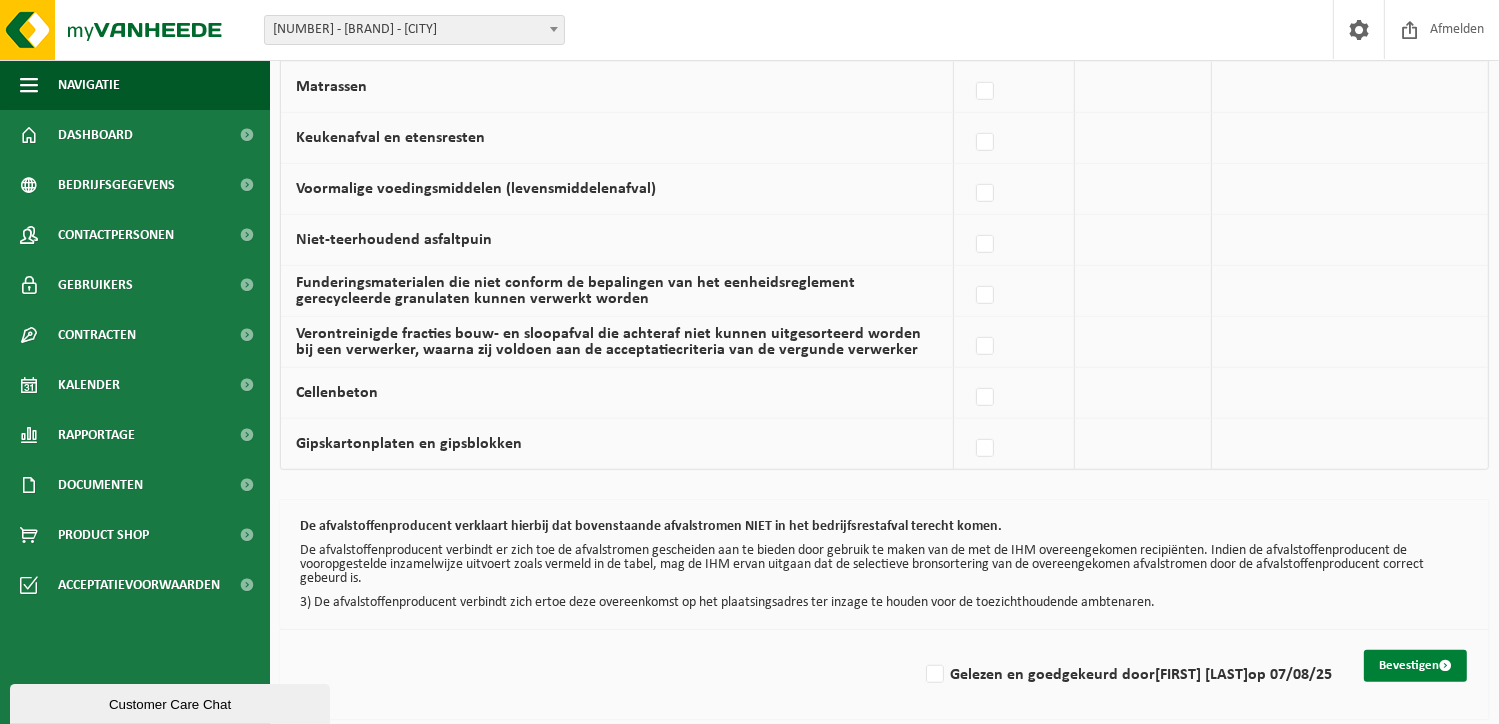 click on "Bevestigen" at bounding box center [1415, 666] 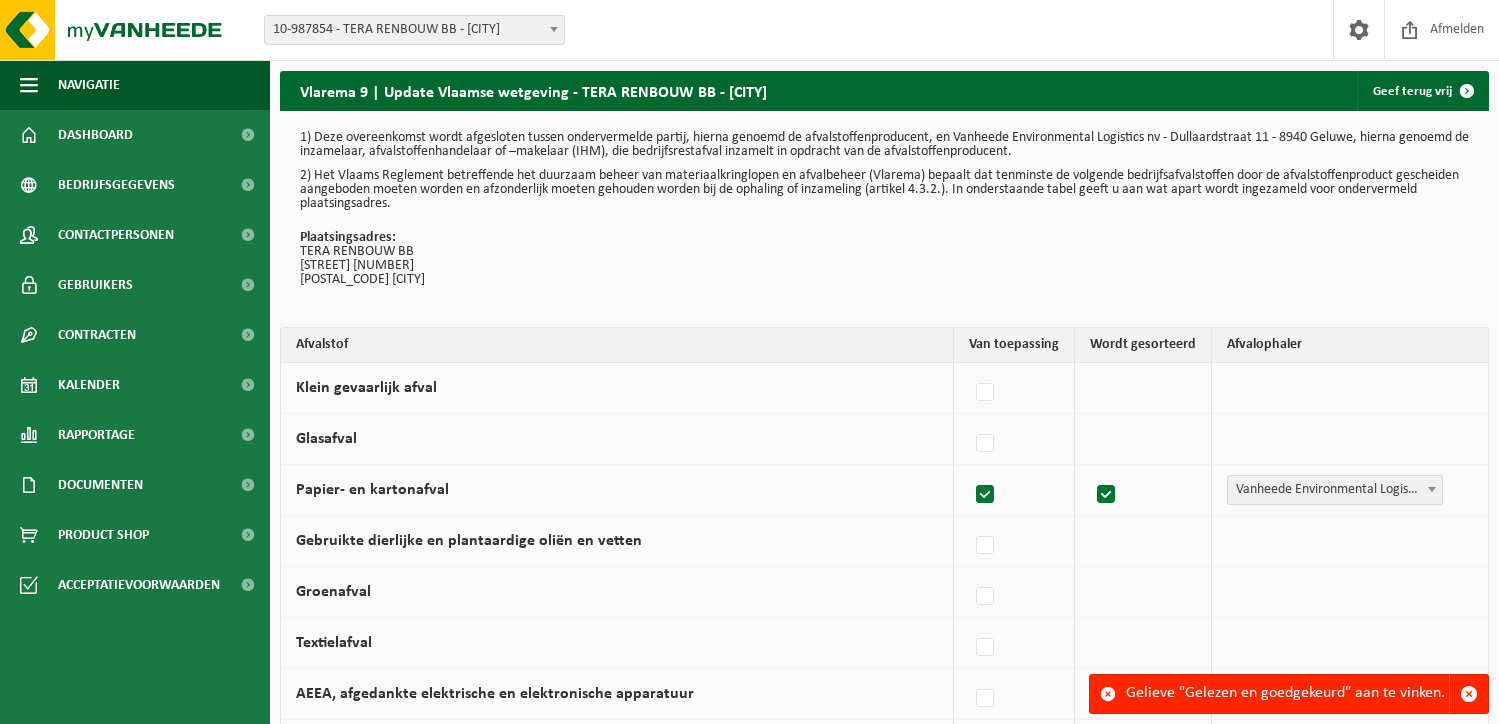 scroll, scrollTop: 0, scrollLeft: 0, axis: both 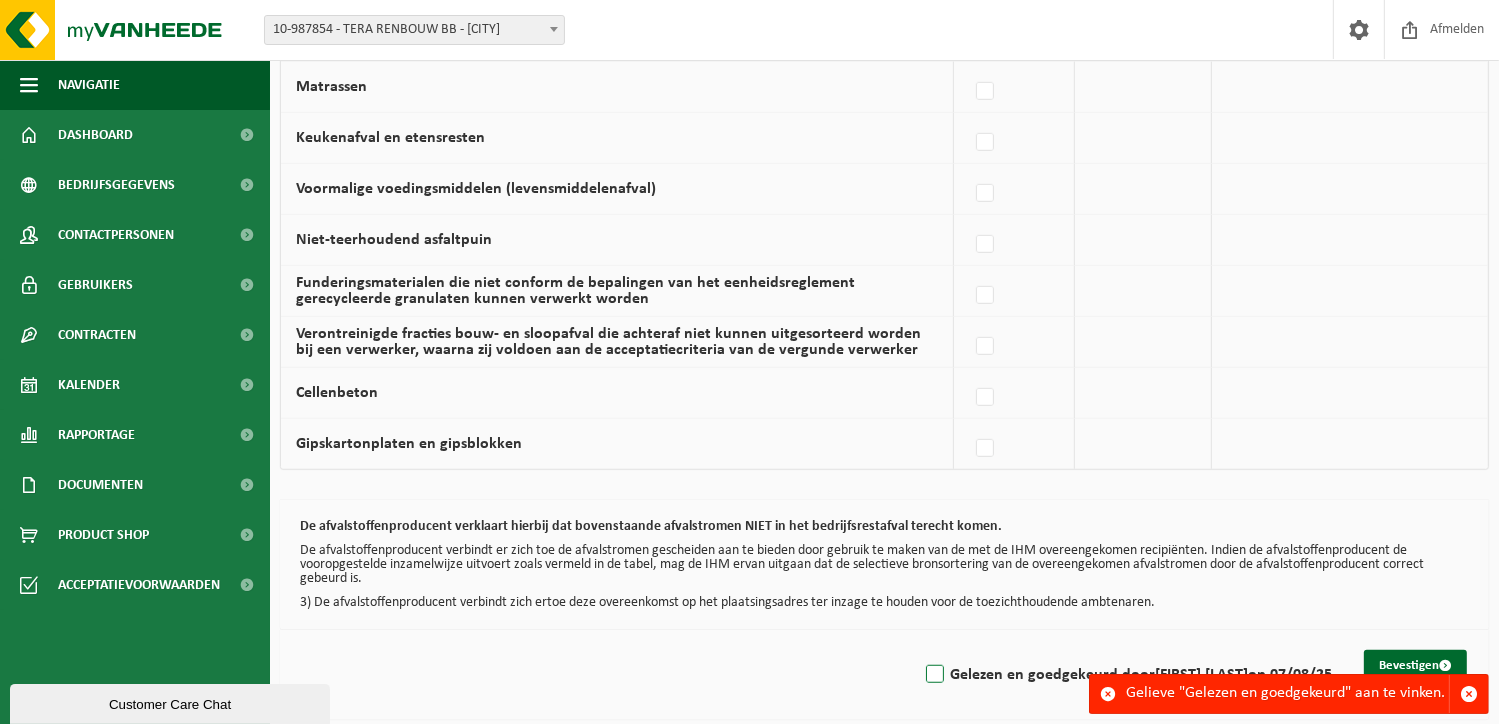 click on "Gelezen en goedgekeurd door  BOGDAN TERA  op 07/08/25" at bounding box center [1127, 675] 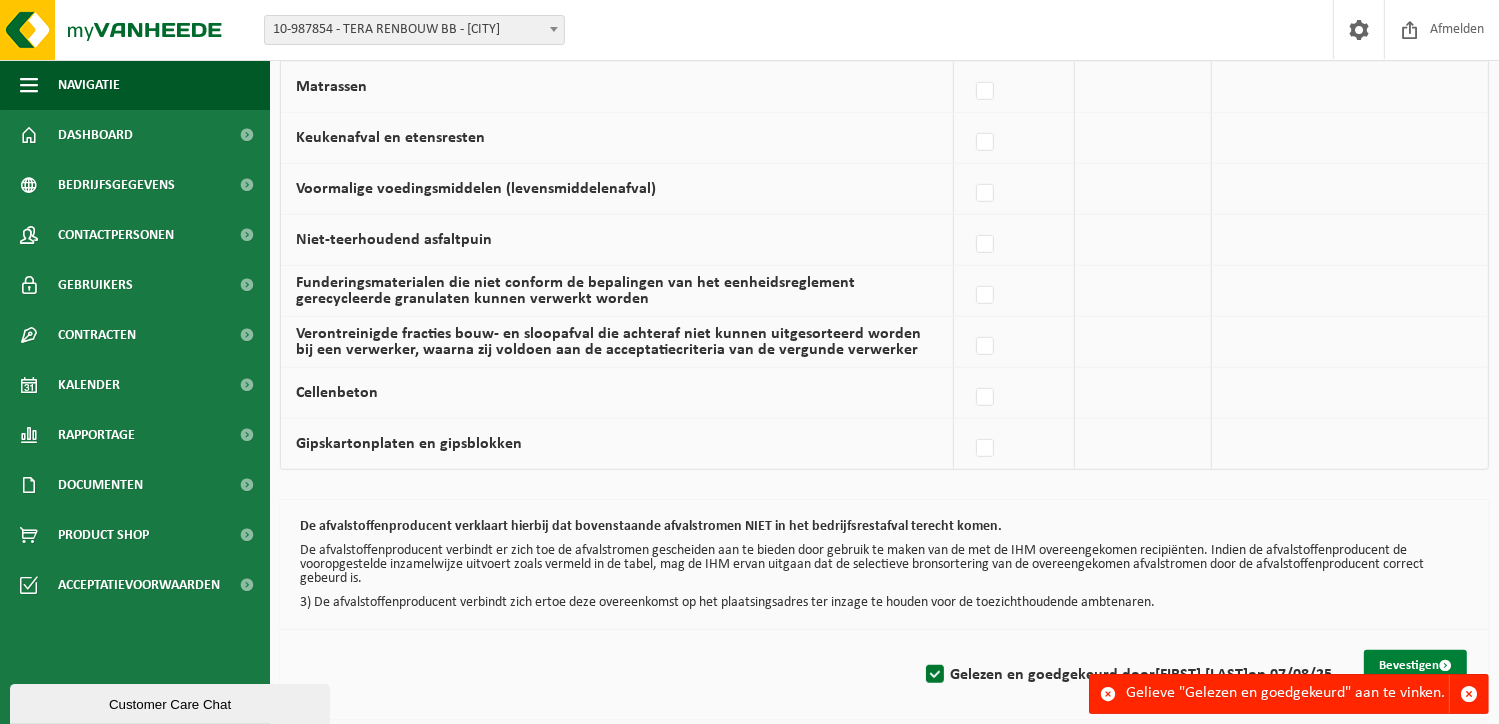 click on "Bevestigen" at bounding box center [1415, 666] 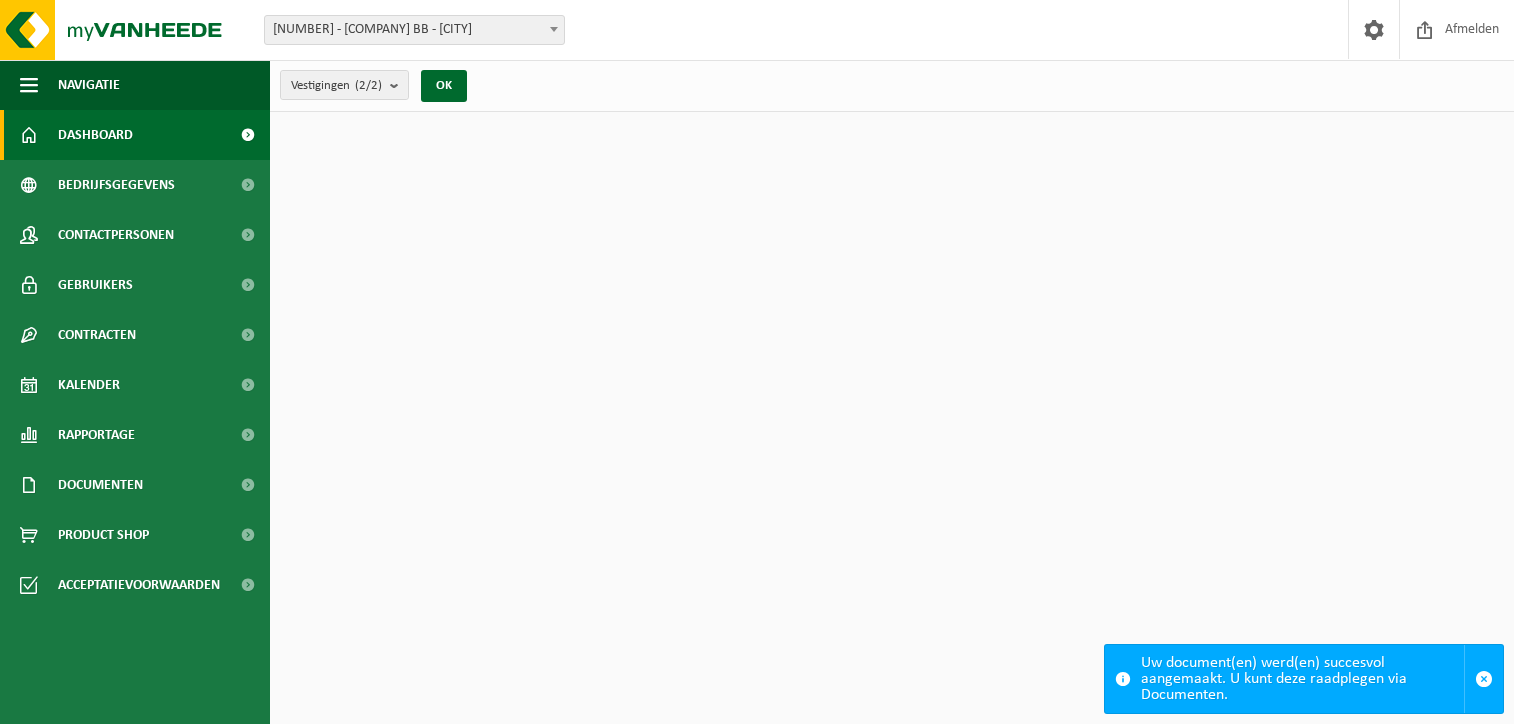 scroll, scrollTop: 0, scrollLeft: 0, axis: both 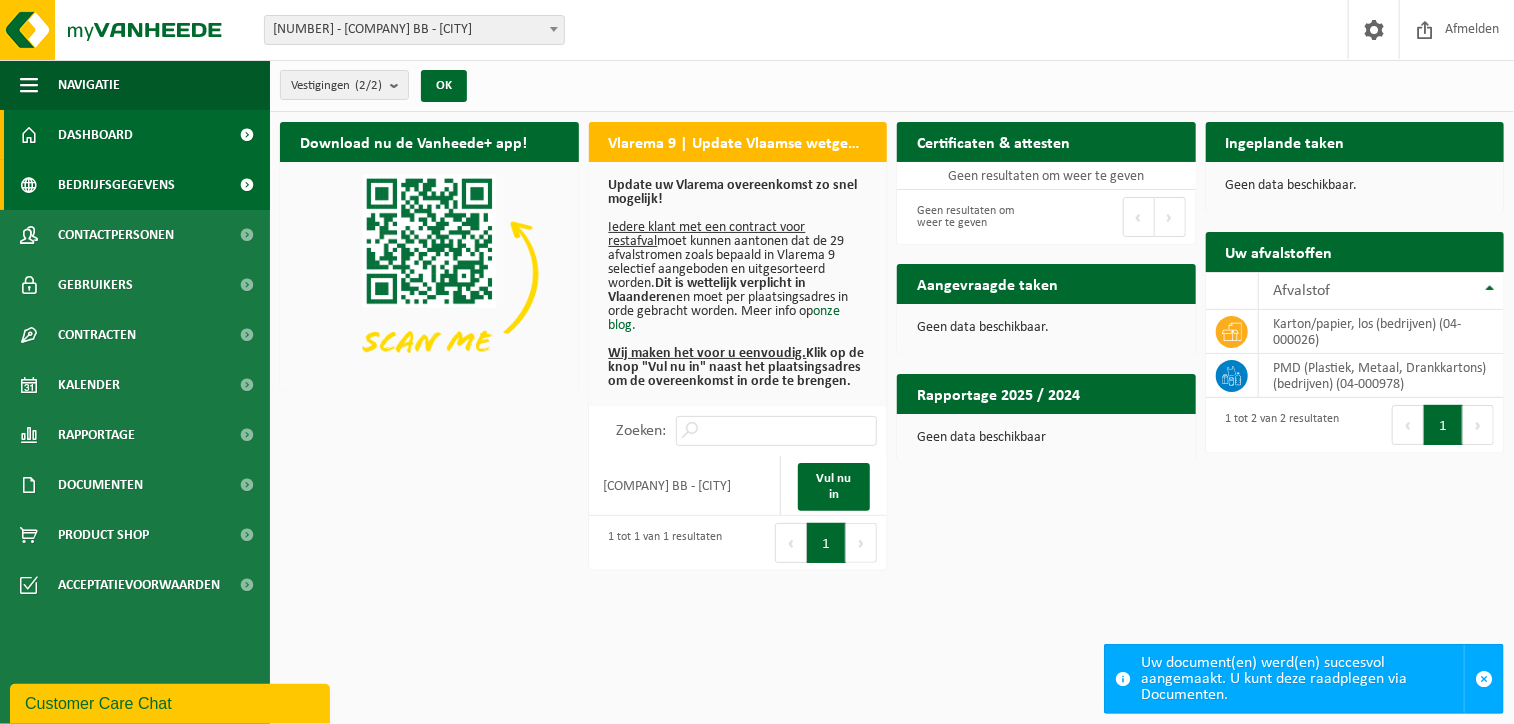 click on "Bedrijfsgegevens" at bounding box center (116, 185) 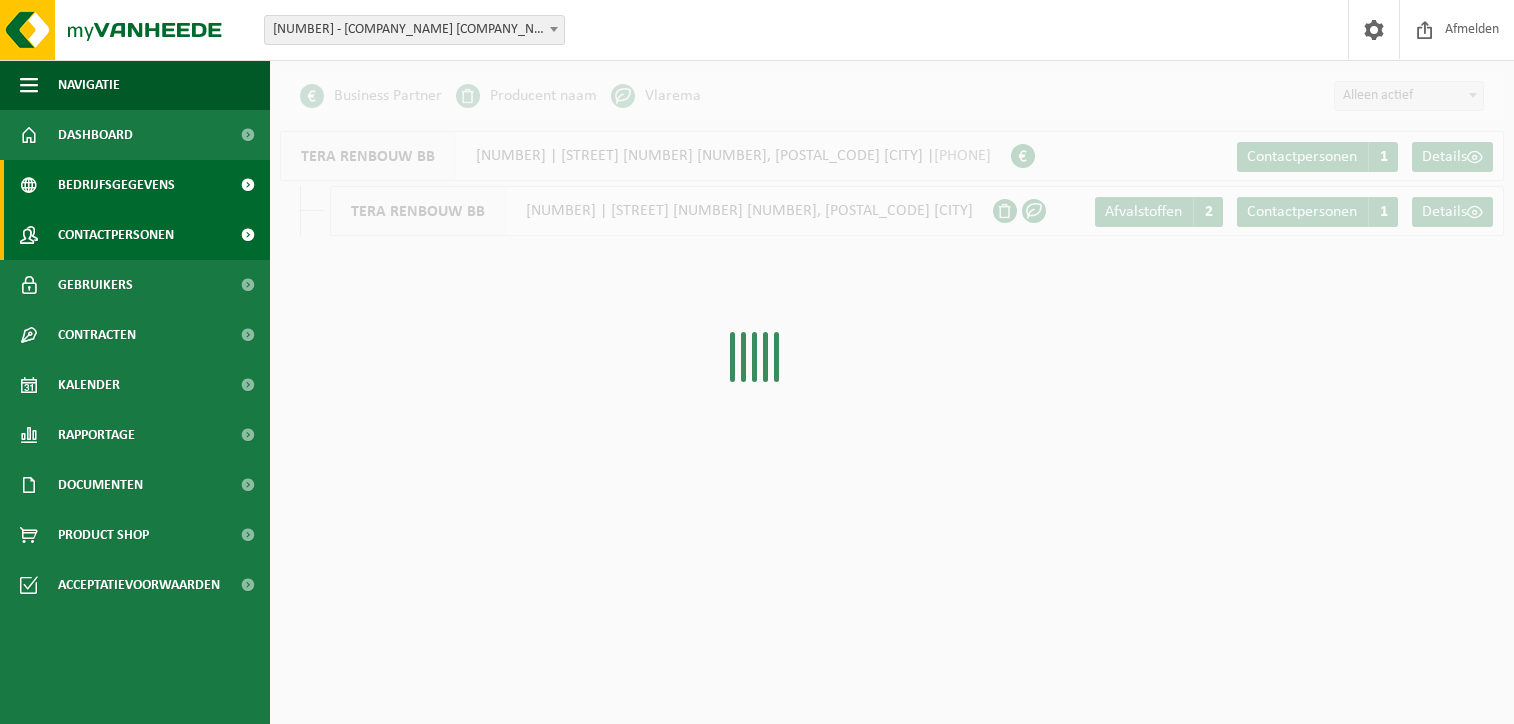 scroll, scrollTop: 0, scrollLeft: 0, axis: both 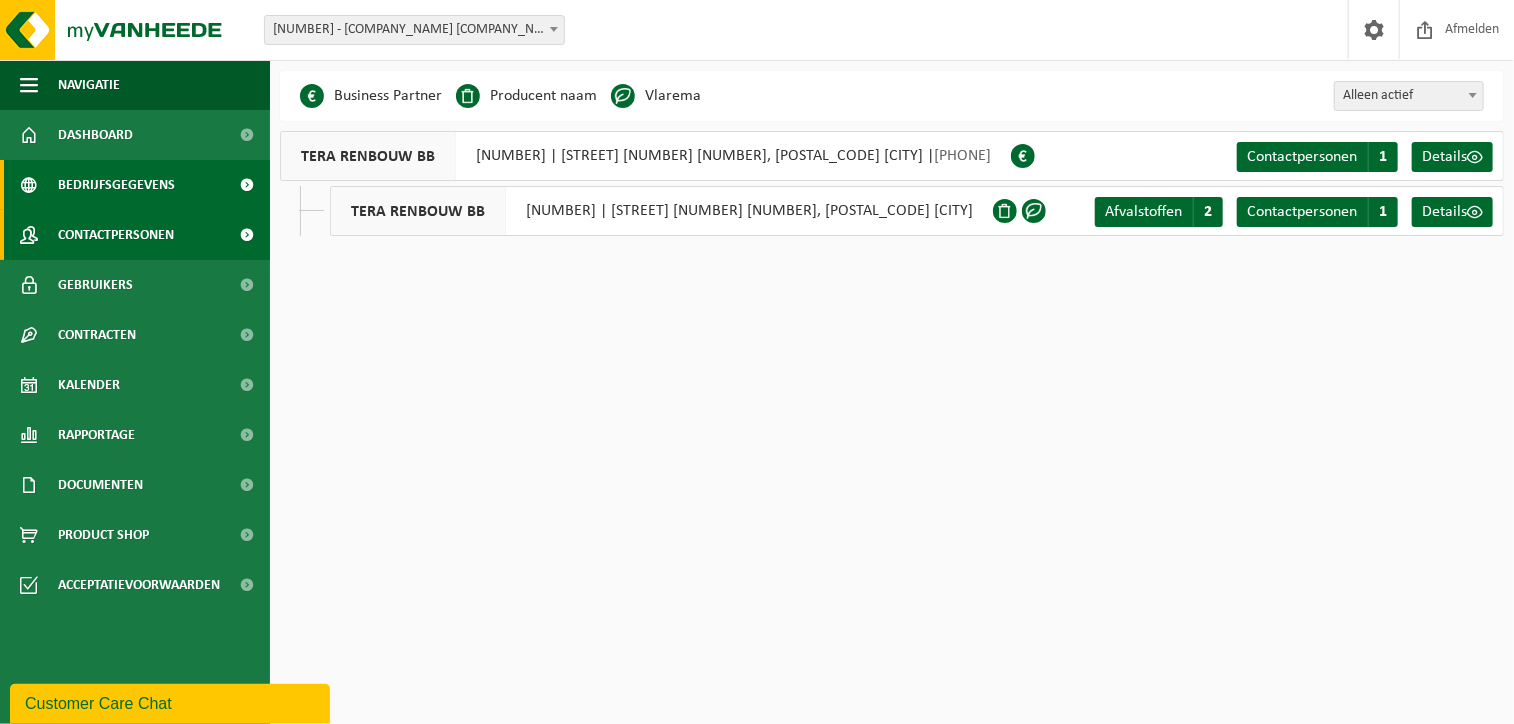click on "Contactpersonen" at bounding box center (116, 235) 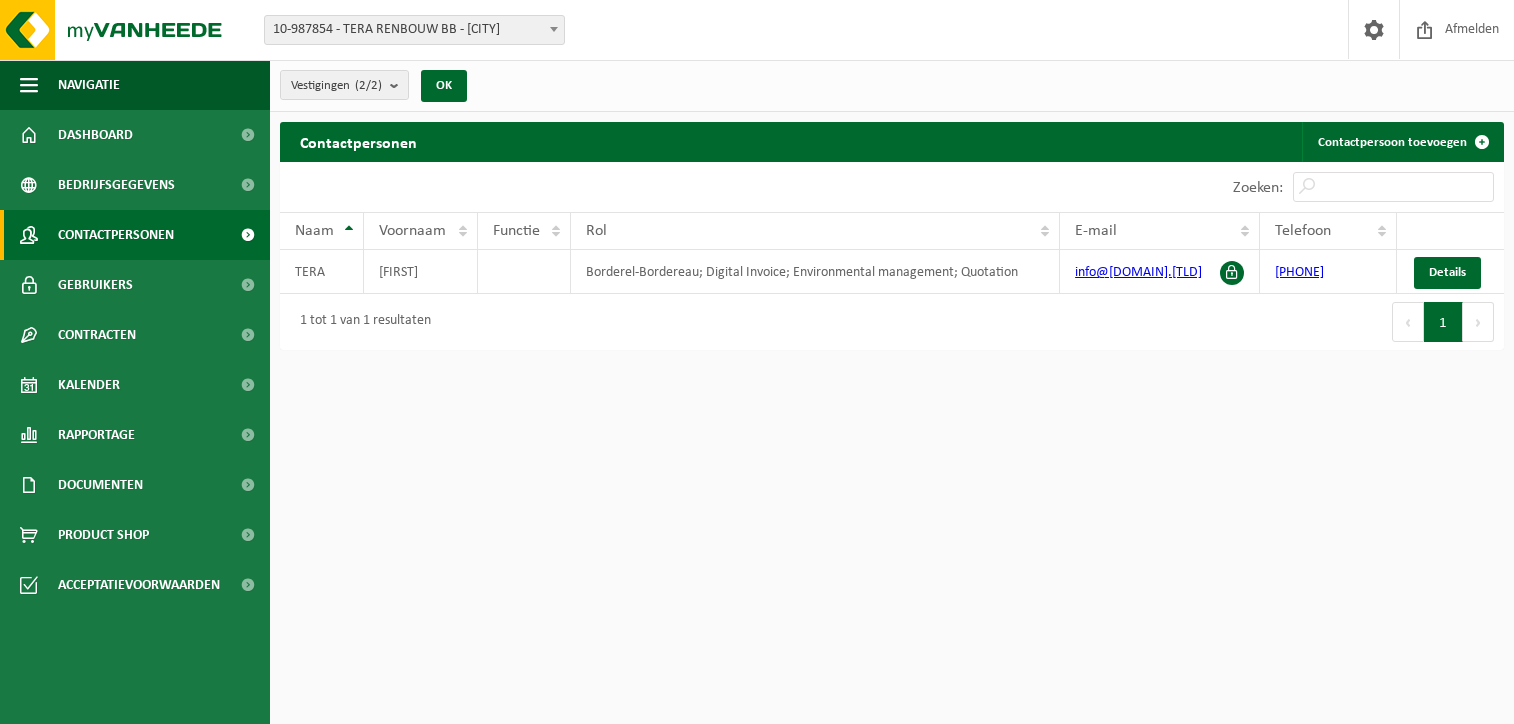 scroll, scrollTop: 0, scrollLeft: 0, axis: both 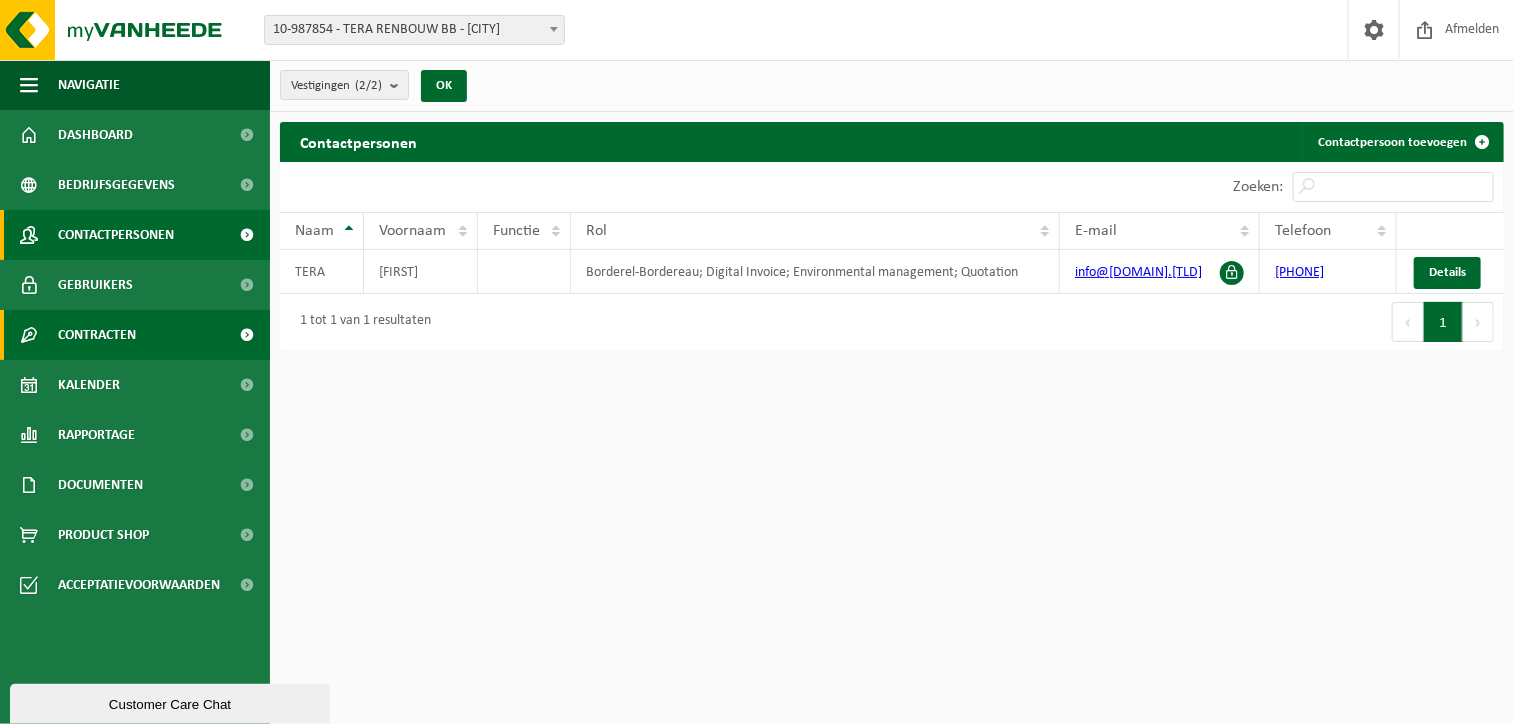 click on "Contracten" at bounding box center [135, 335] 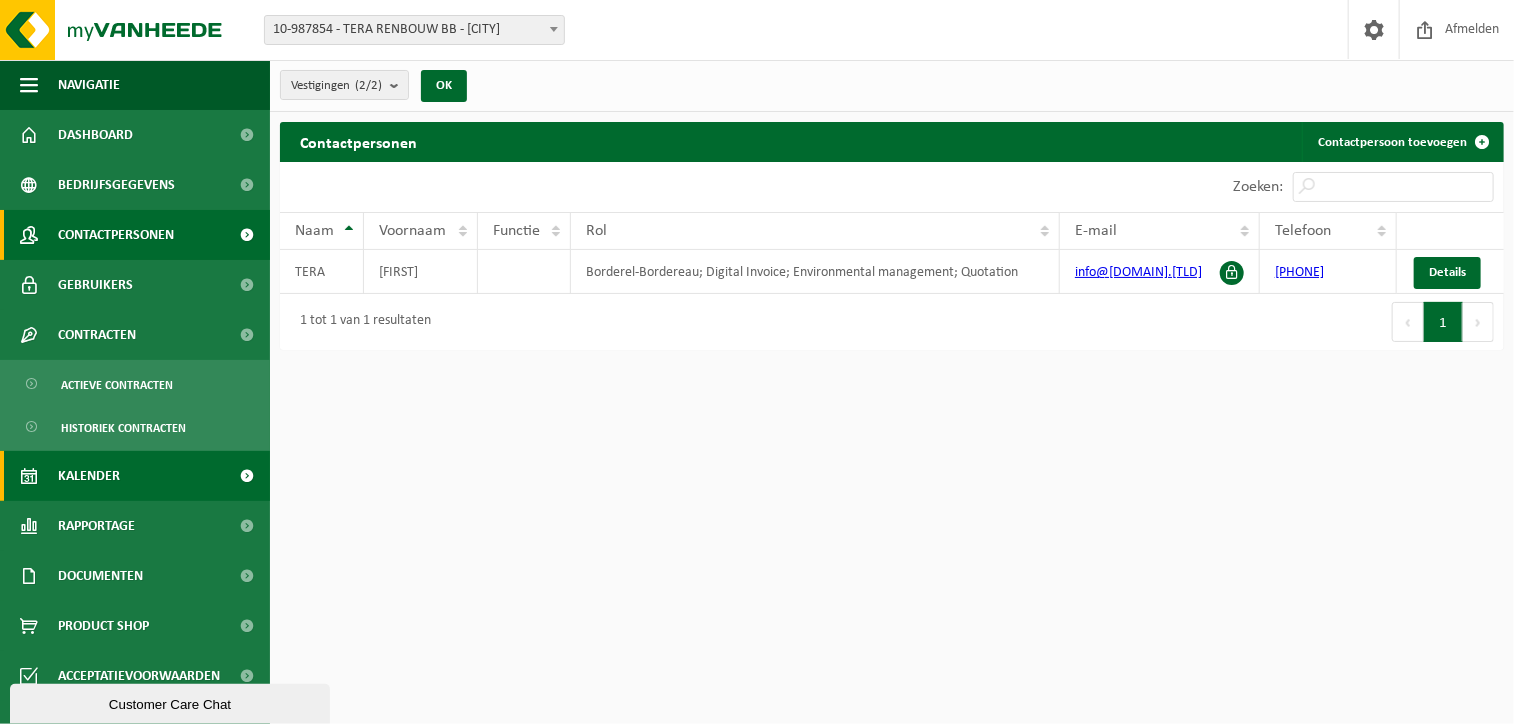 click on "Kalender" at bounding box center (135, 476) 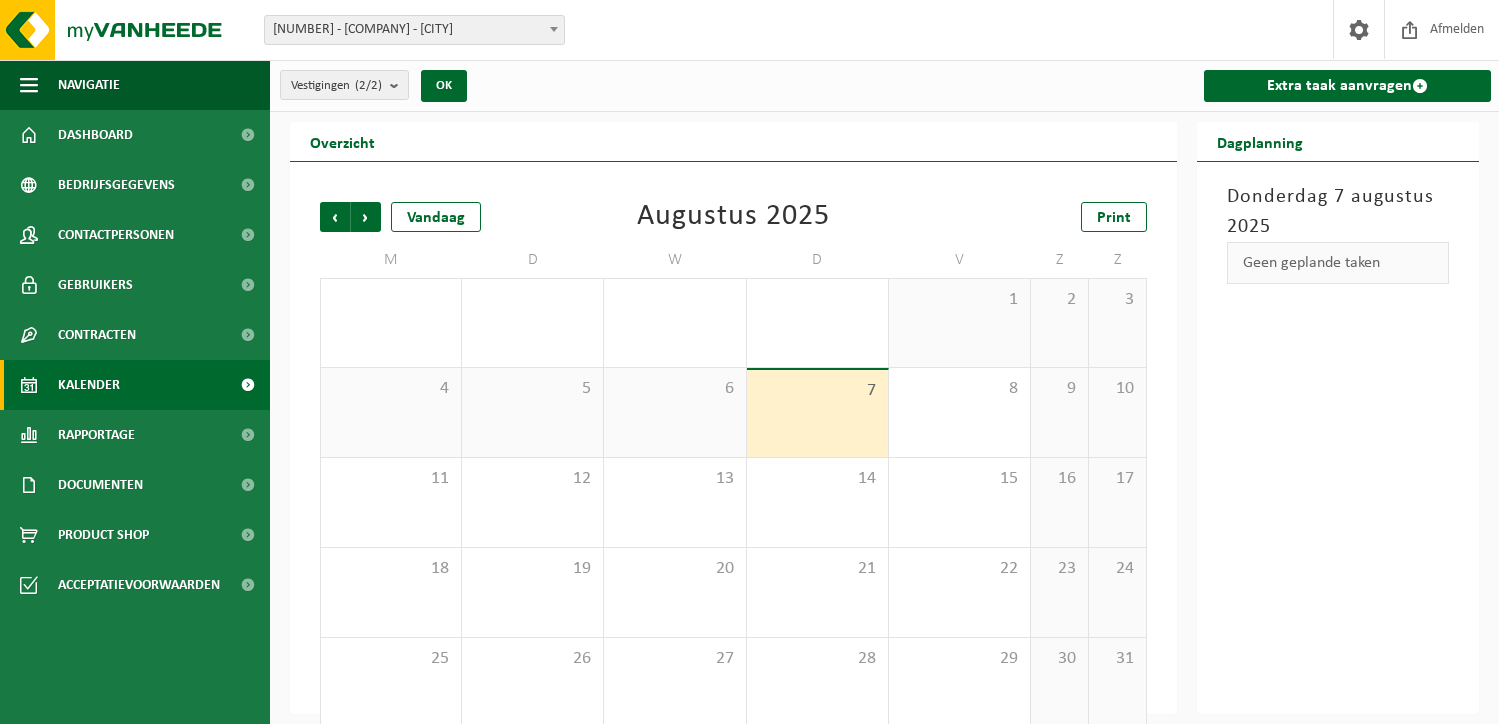 scroll, scrollTop: 0, scrollLeft: 0, axis: both 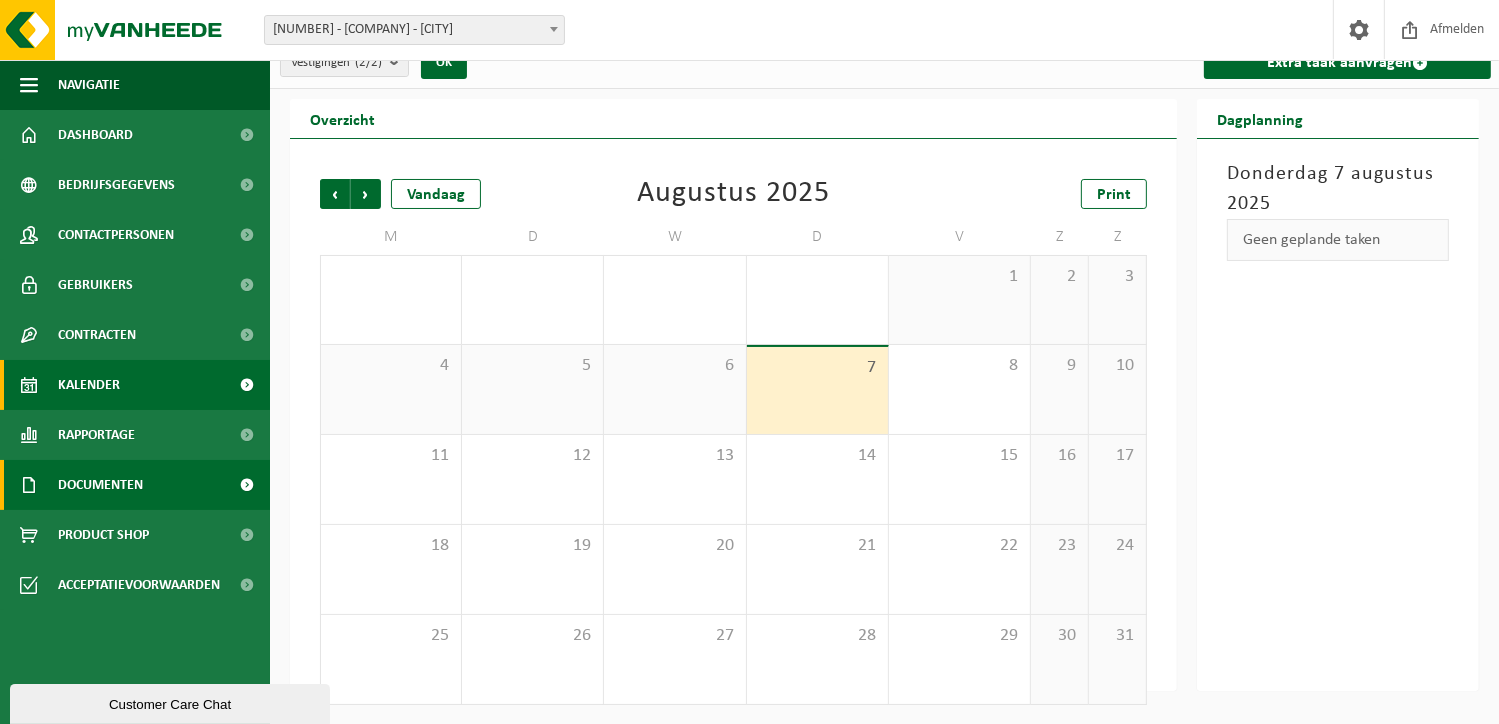 click on "Documenten" at bounding box center [135, 485] 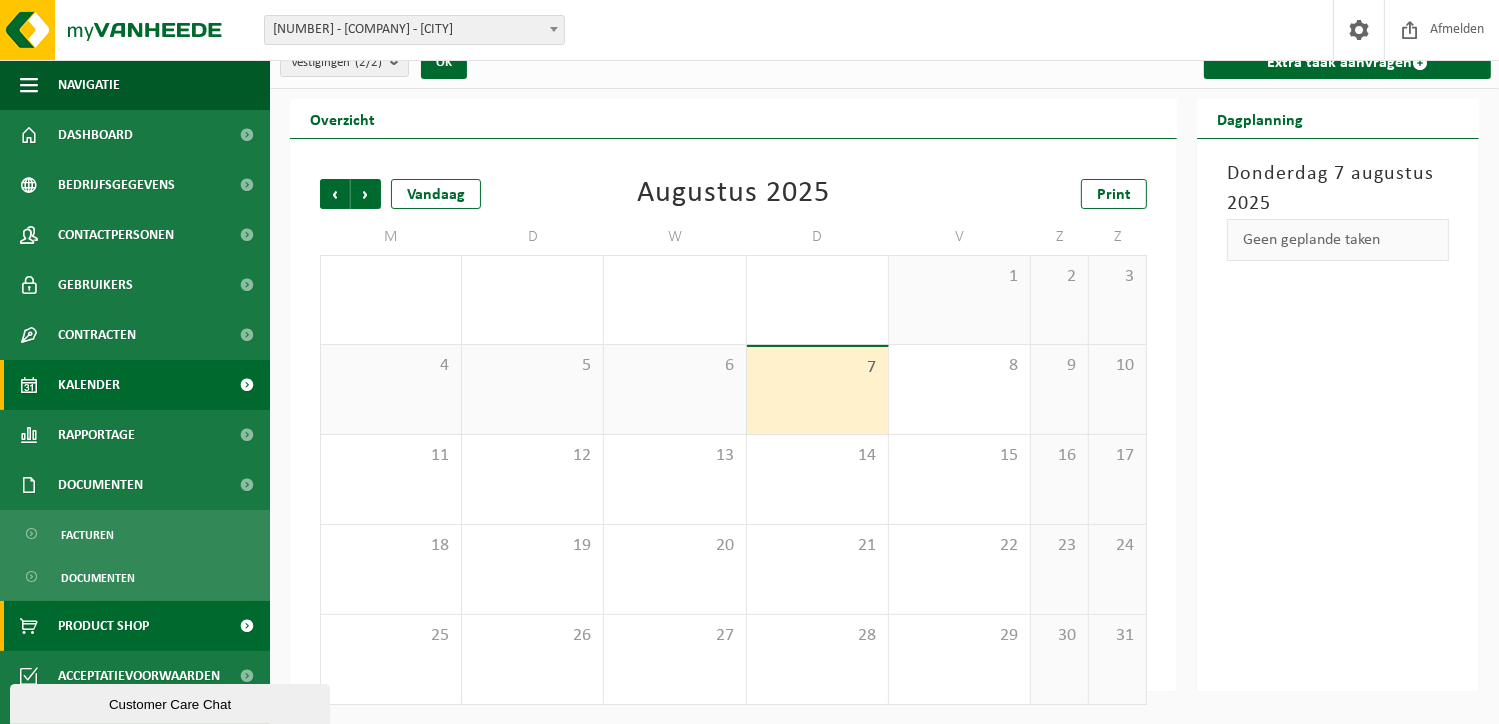 click on "Product Shop" at bounding box center (103, 626) 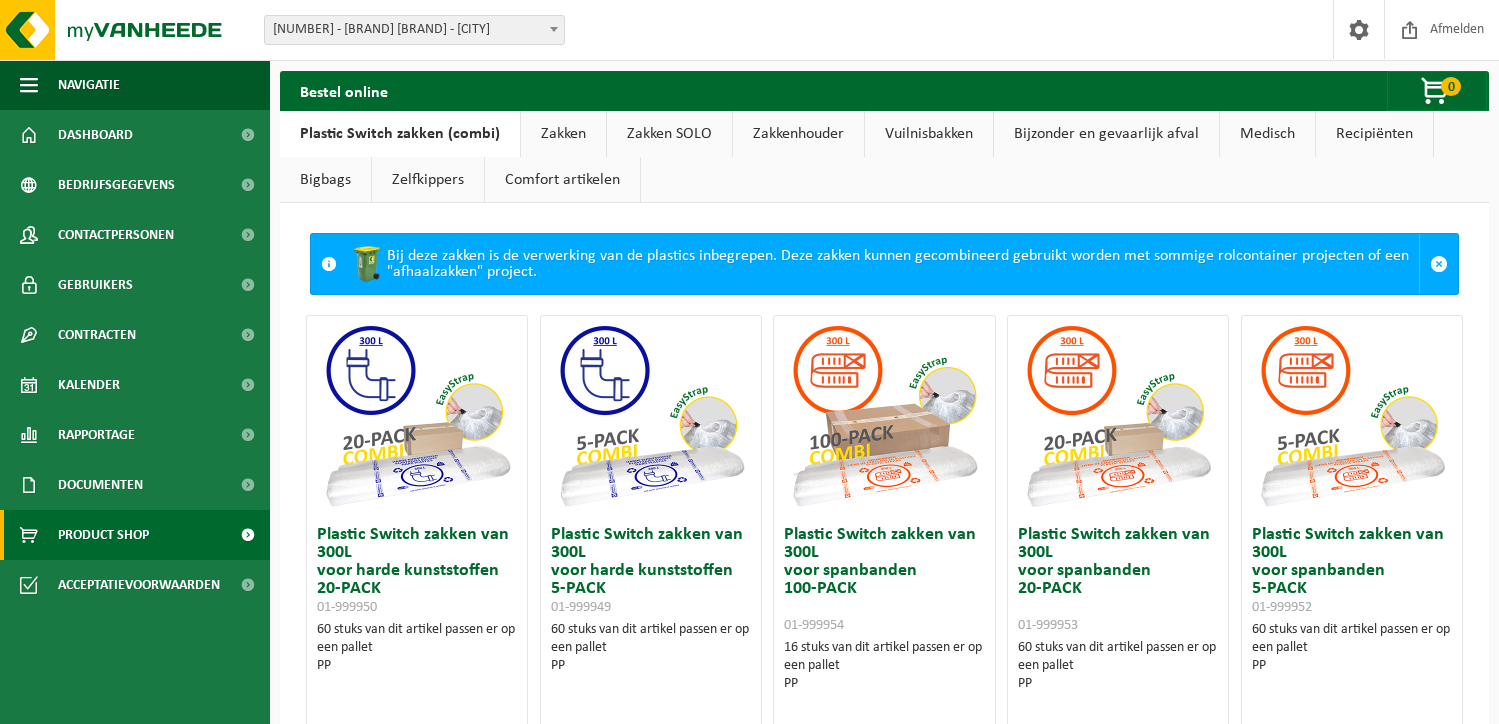 scroll, scrollTop: 0, scrollLeft: 0, axis: both 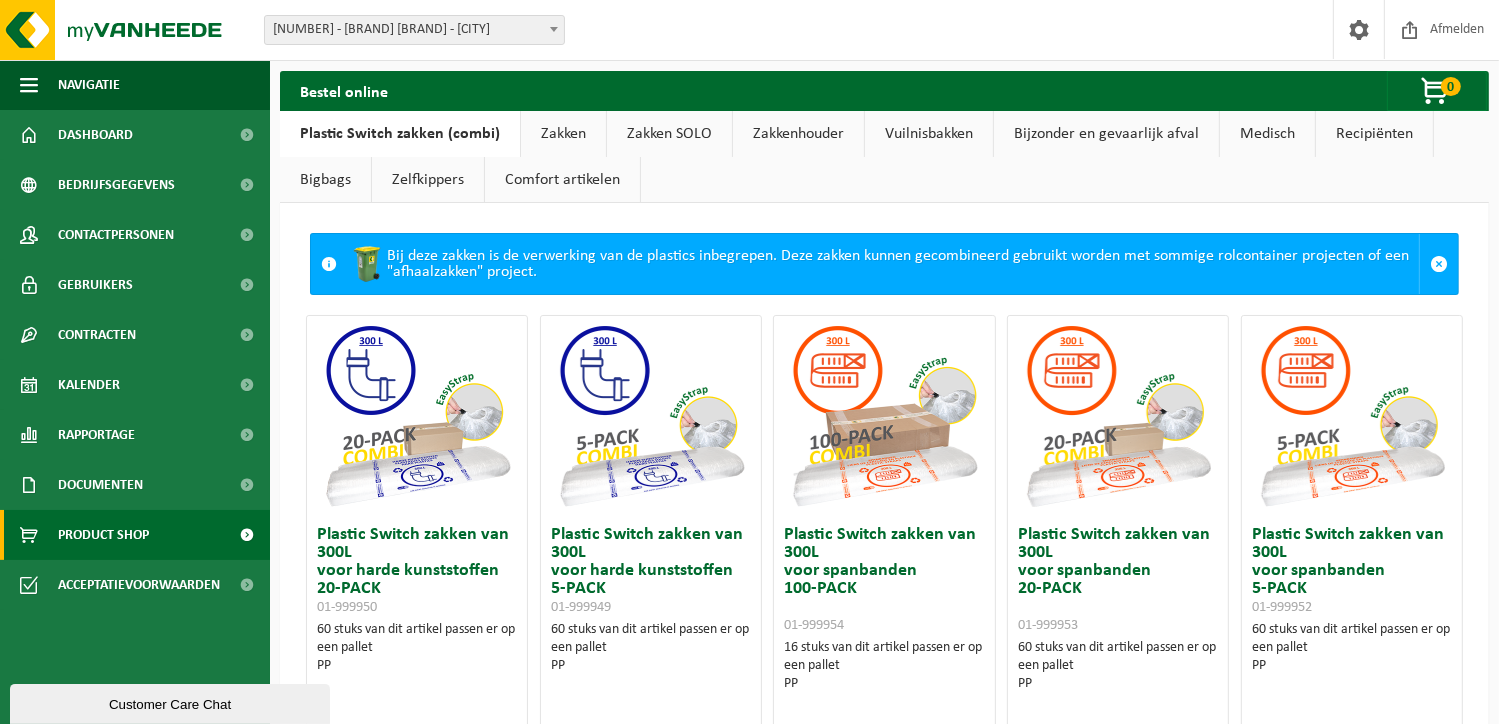 click on "Zakken" at bounding box center (563, 134) 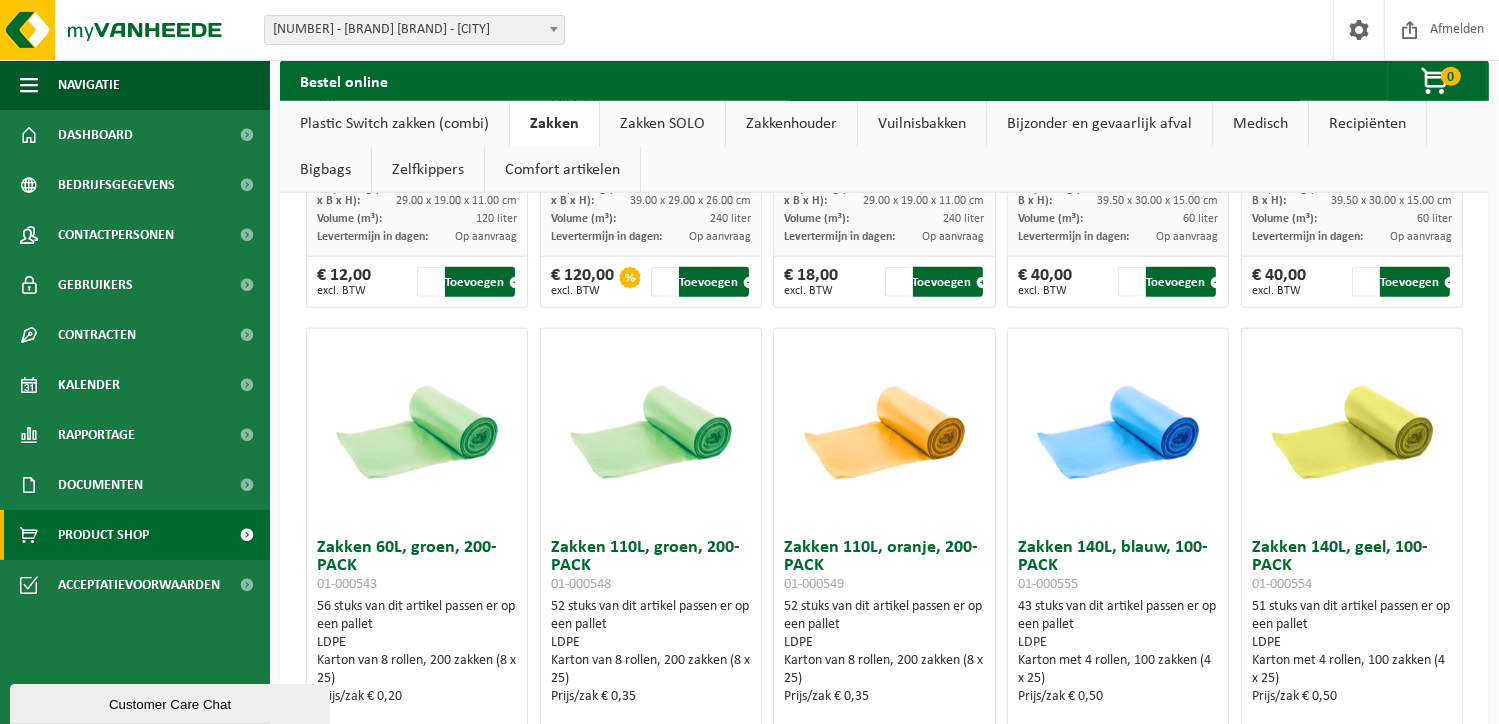 scroll, scrollTop: 2700, scrollLeft: 0, axis: vertical 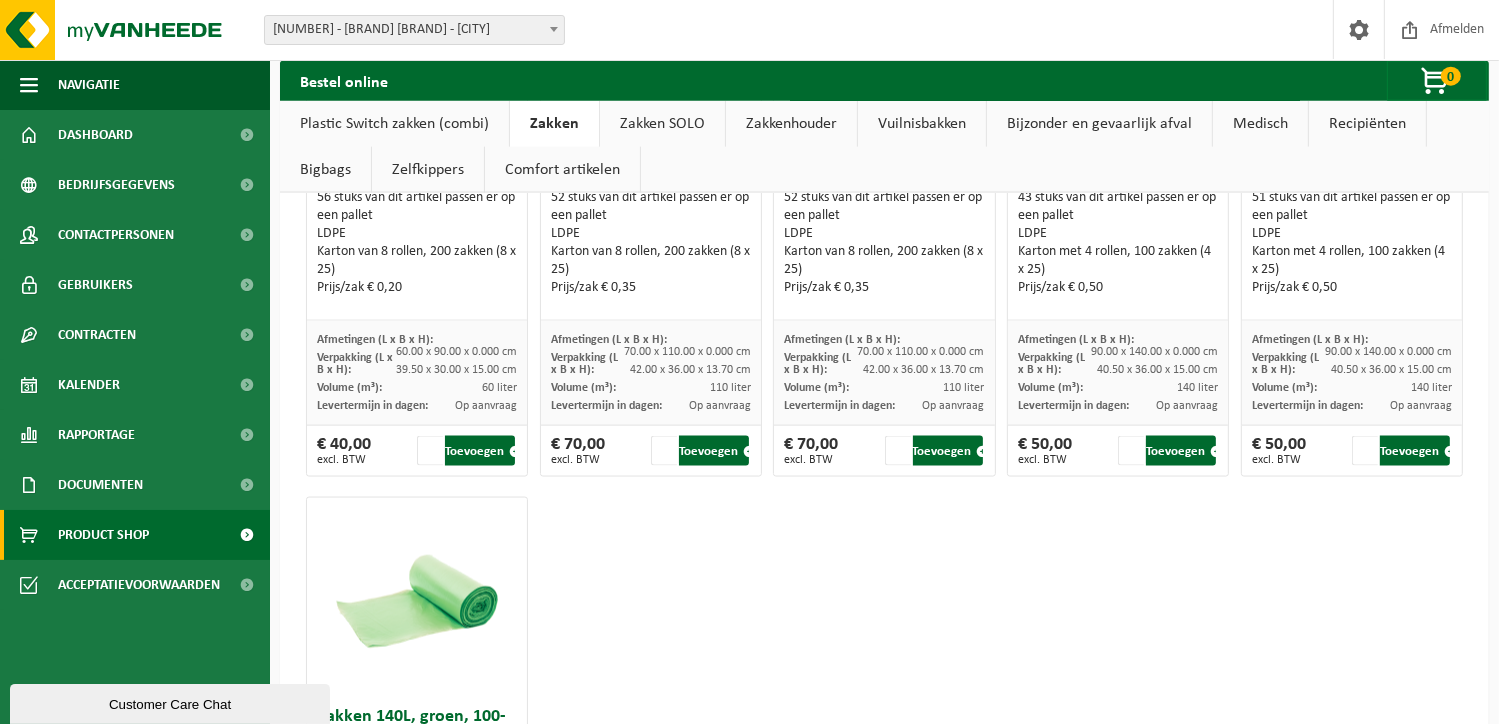 click on "Zakken SOLO" at bounding box center (662, 124) 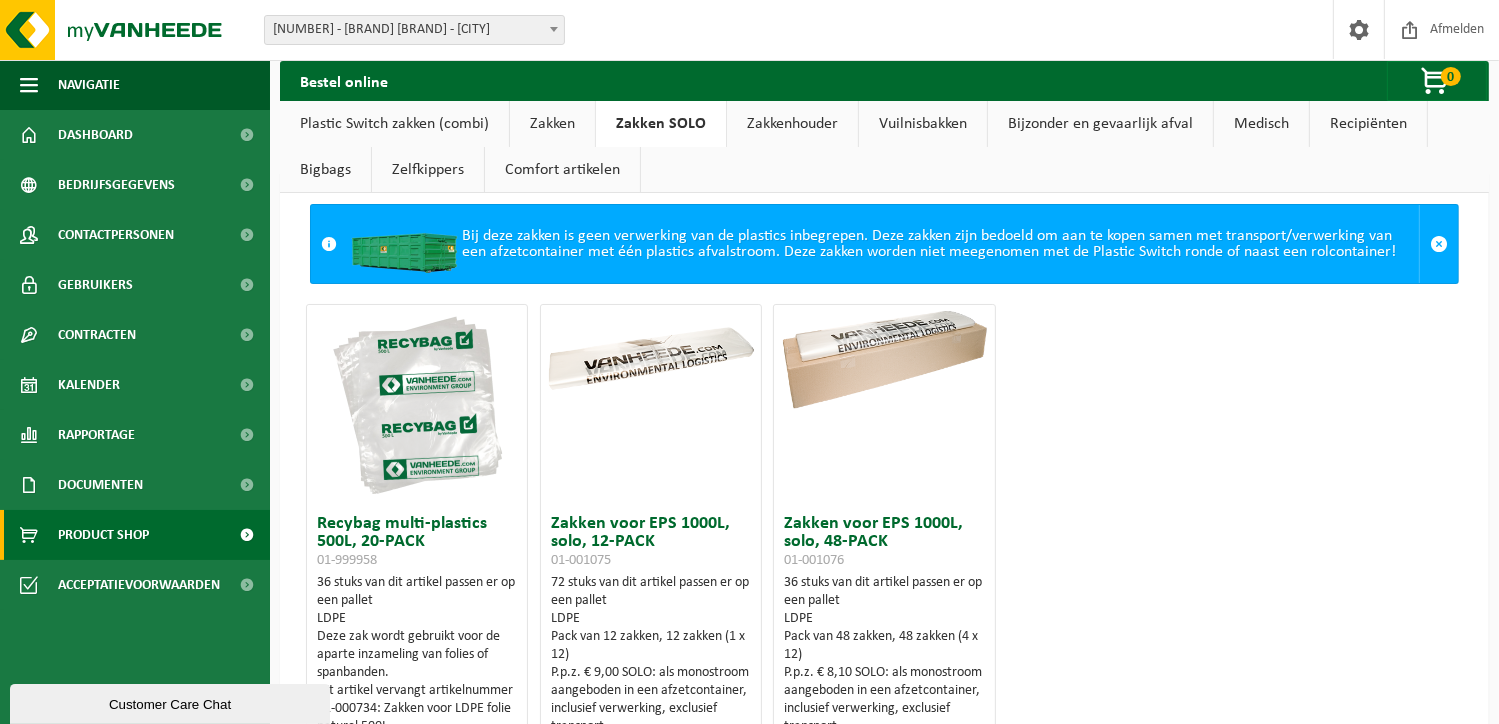 scroll, scrollTop: 0, scrollLeft: 0, axis: both 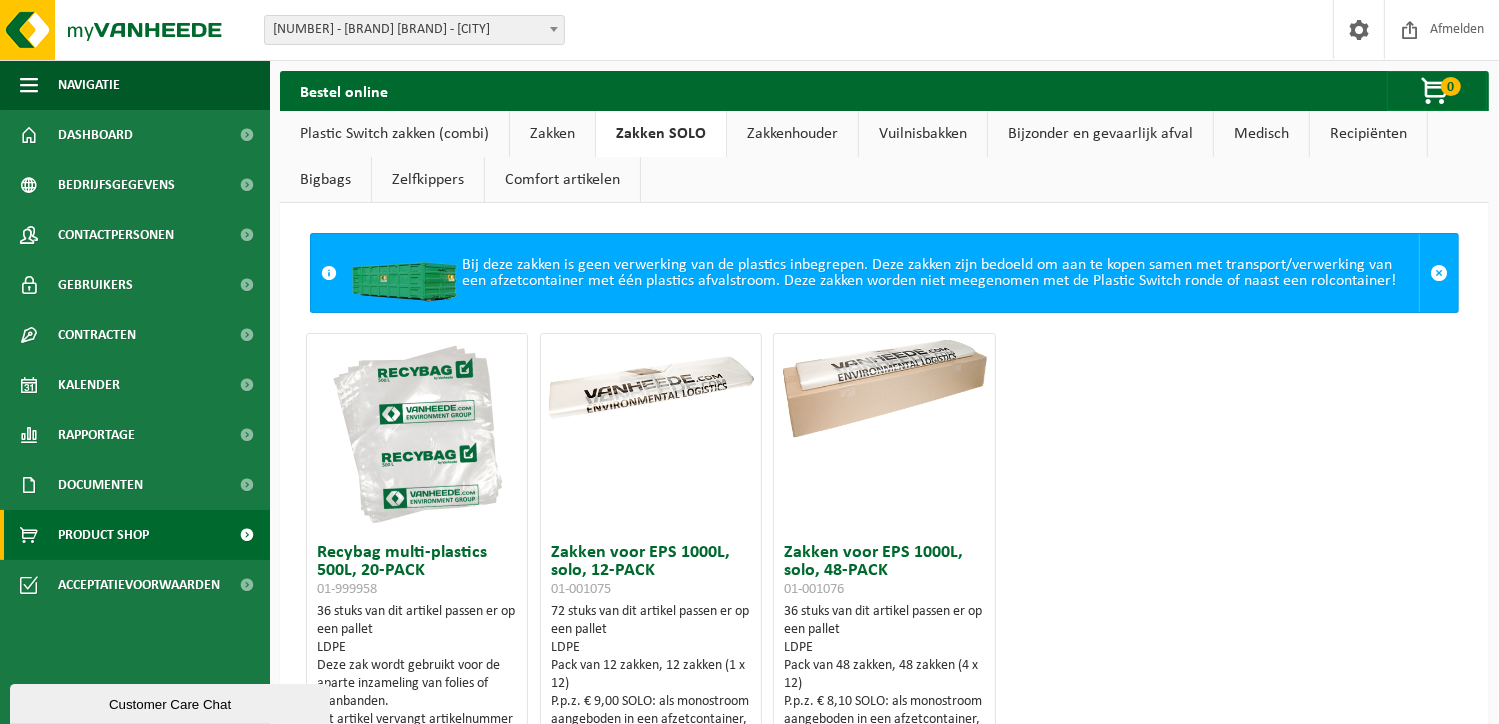 click on "Zakkenhouder" at bounding box center [792, 134] 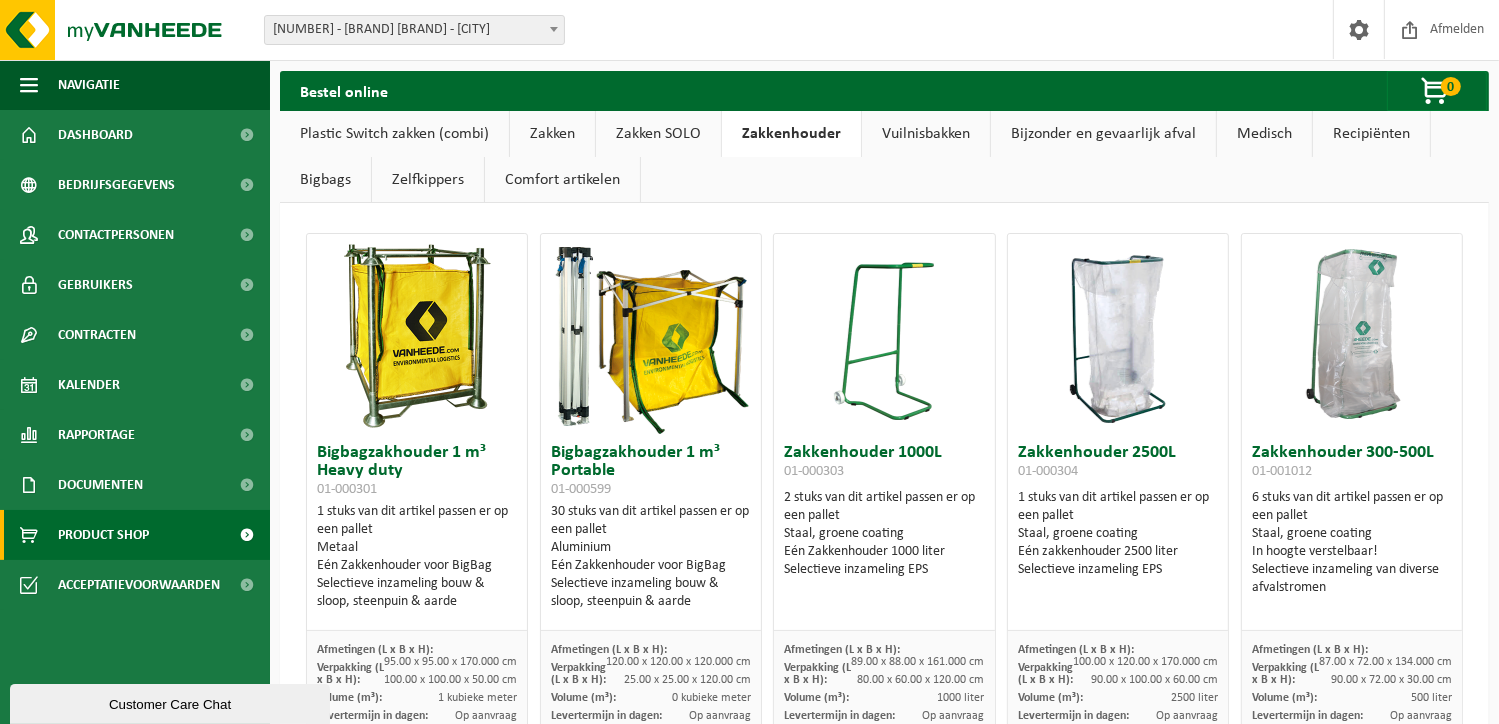 click on "Vuilnisbakken" at bounding box center (926, 134) 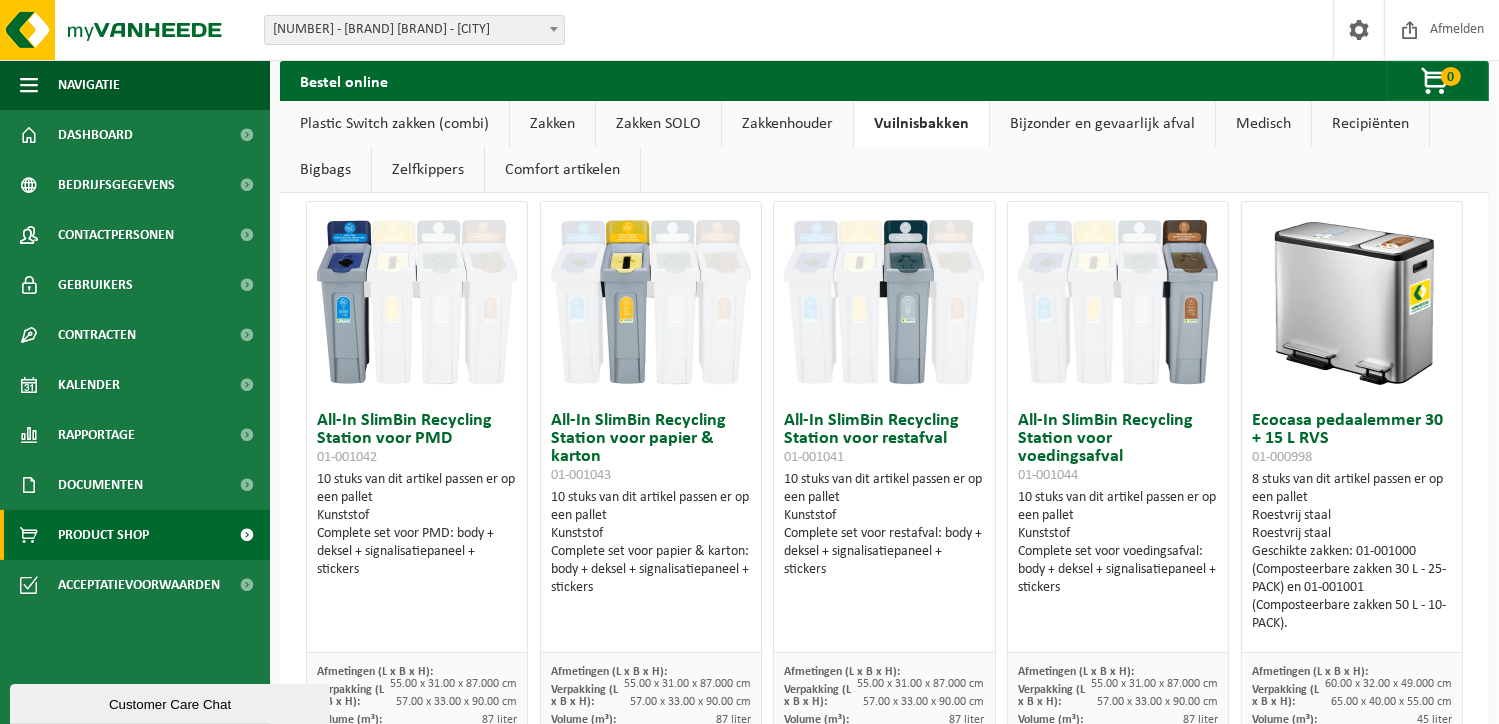scroll, scrollTop: 0, scrollLeft: 0, axis: both 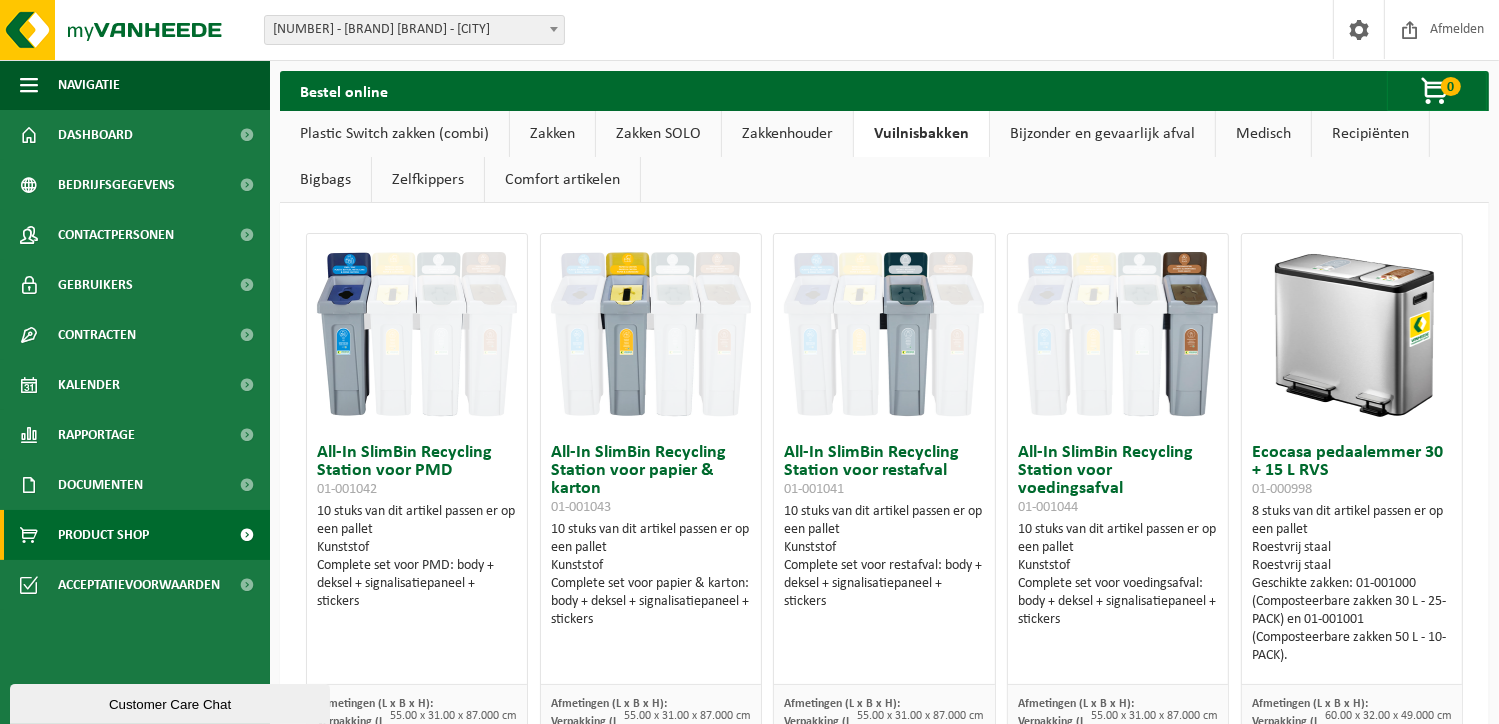click on "Bijzonder en gevaarlijk afval" at bounding box center (1102, 134) 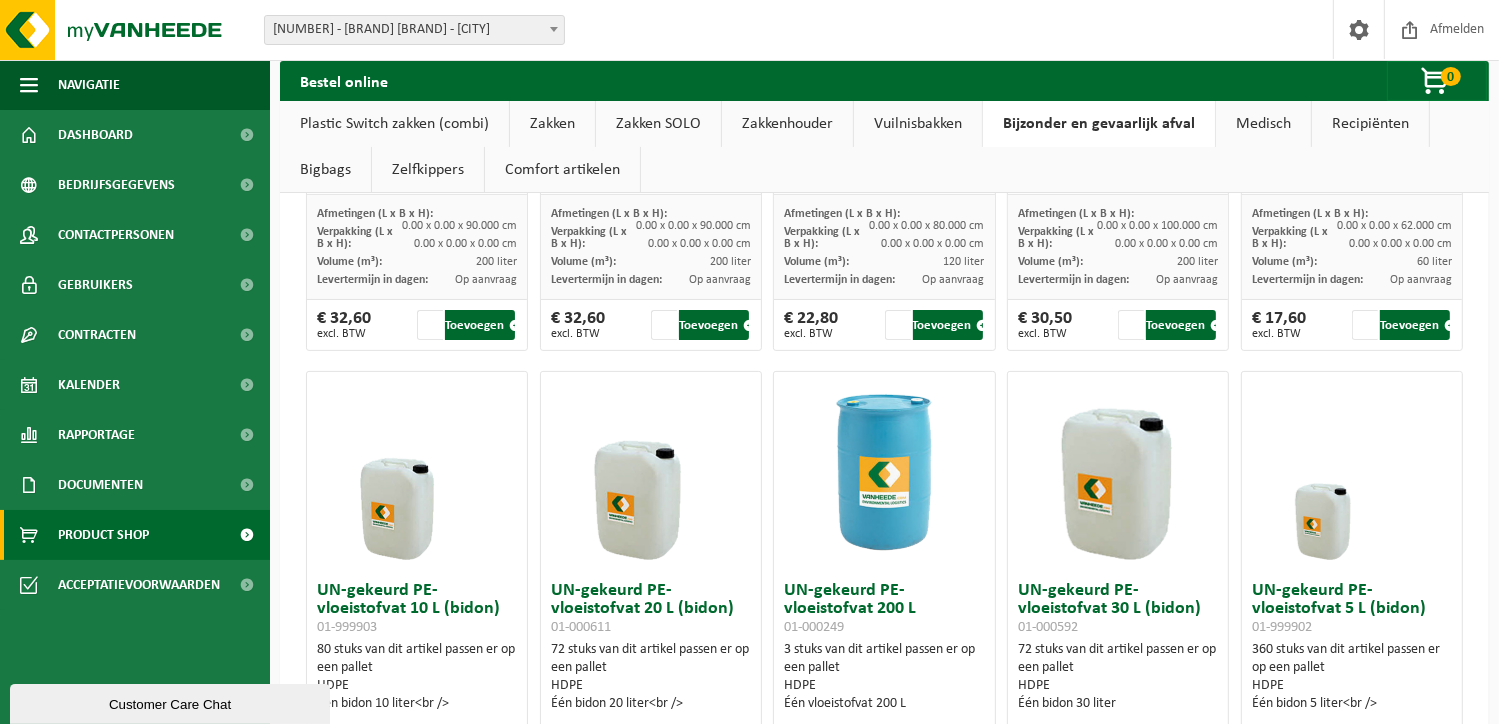 scroll, scrollTop: 1000, scrollLeft: 0, axis: vertical 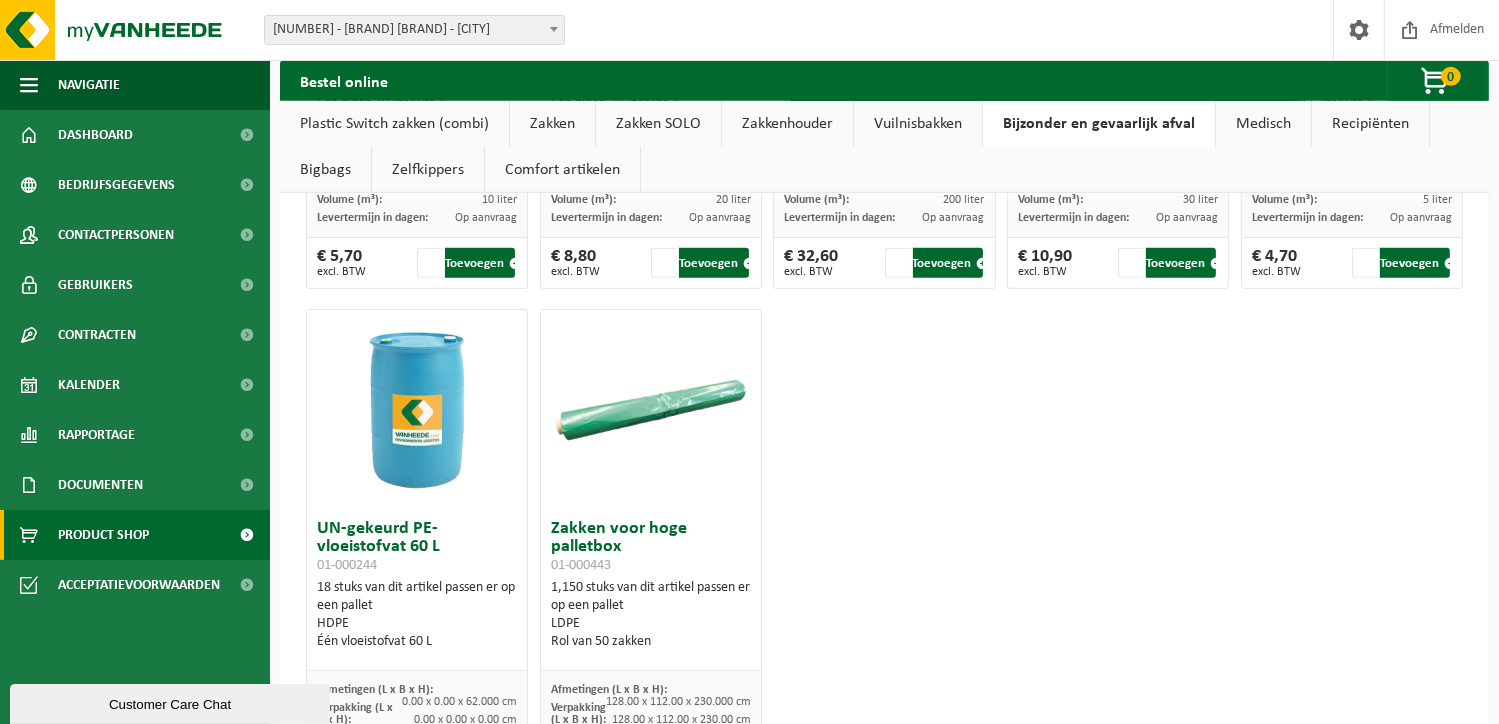 click on "Medisch" at bounding box center (1263, 124) 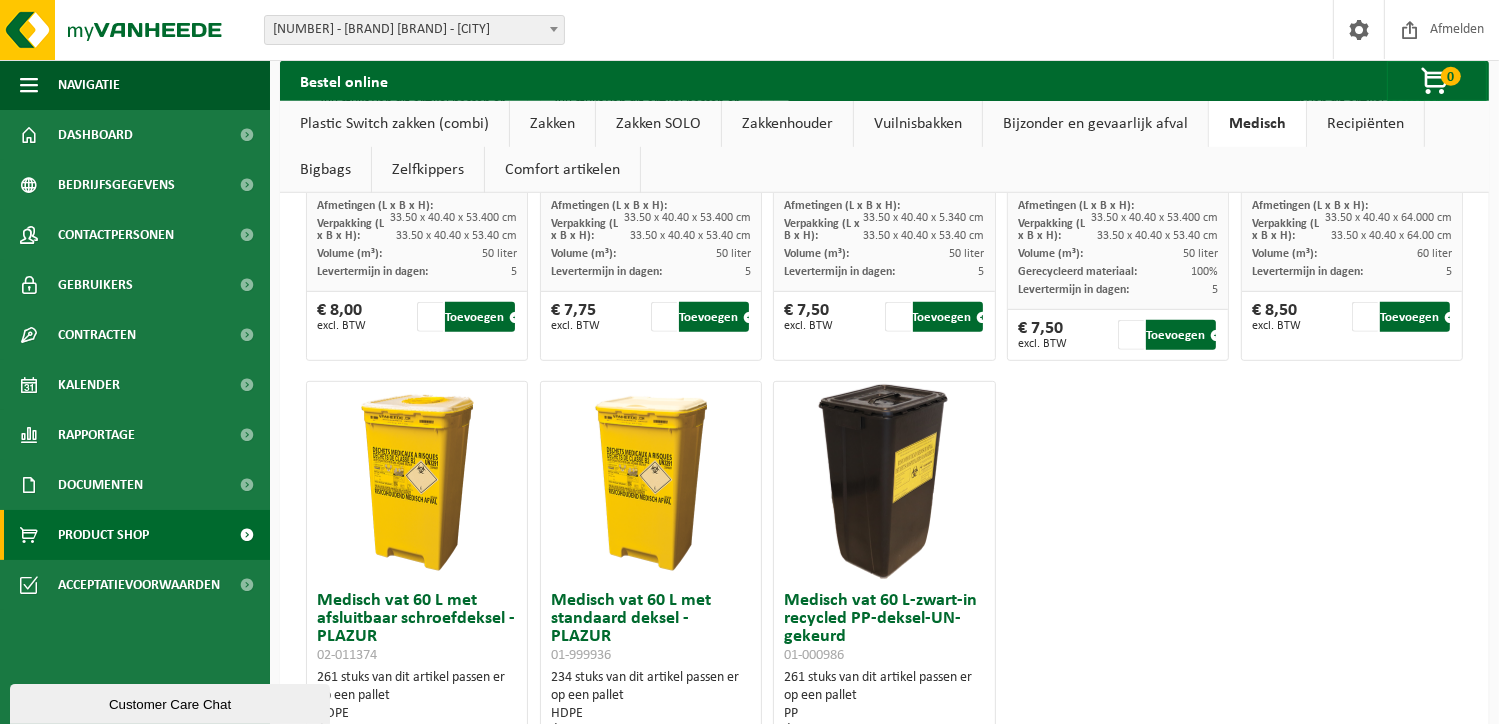 click on "Recipiënten" at bounding box center [1365, 124] 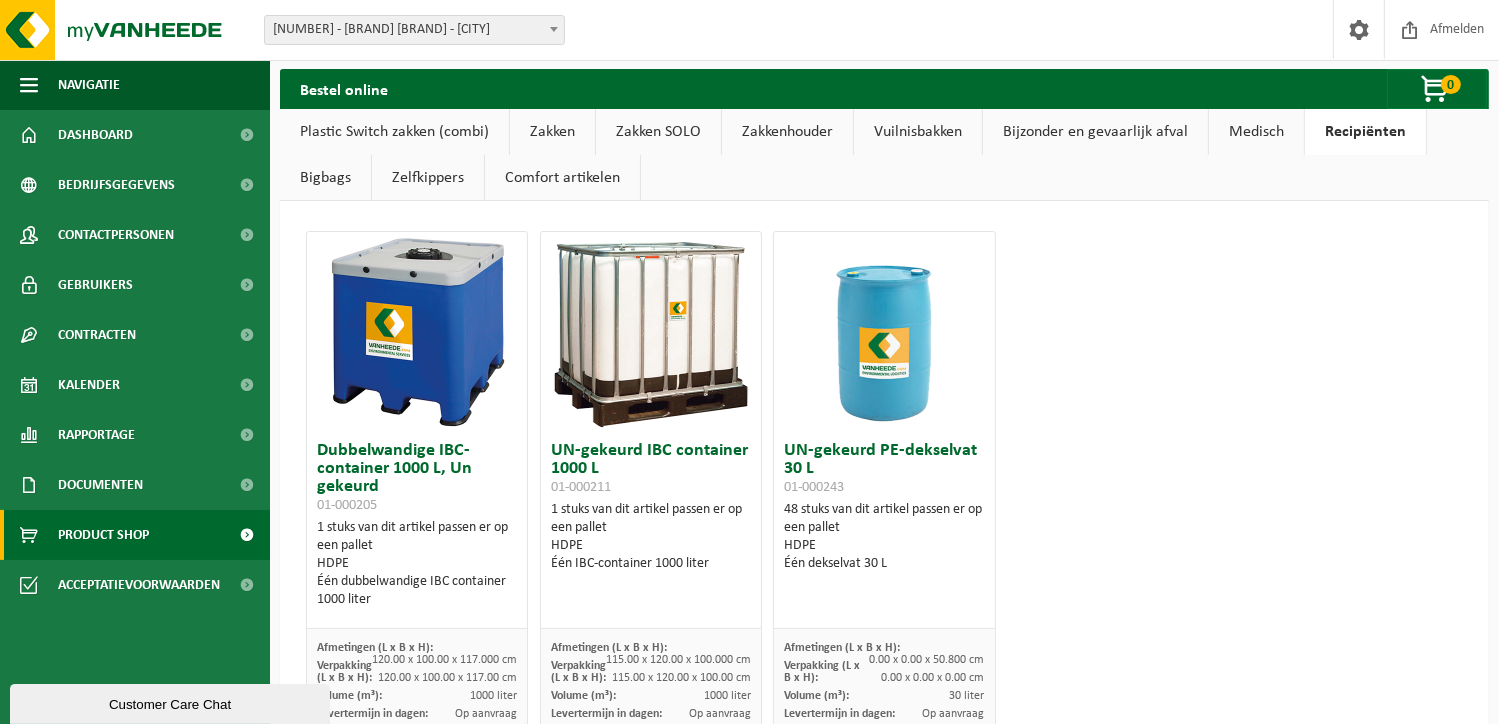 scroll, scrollTop: 0, scrollLeft: 0, axis: both 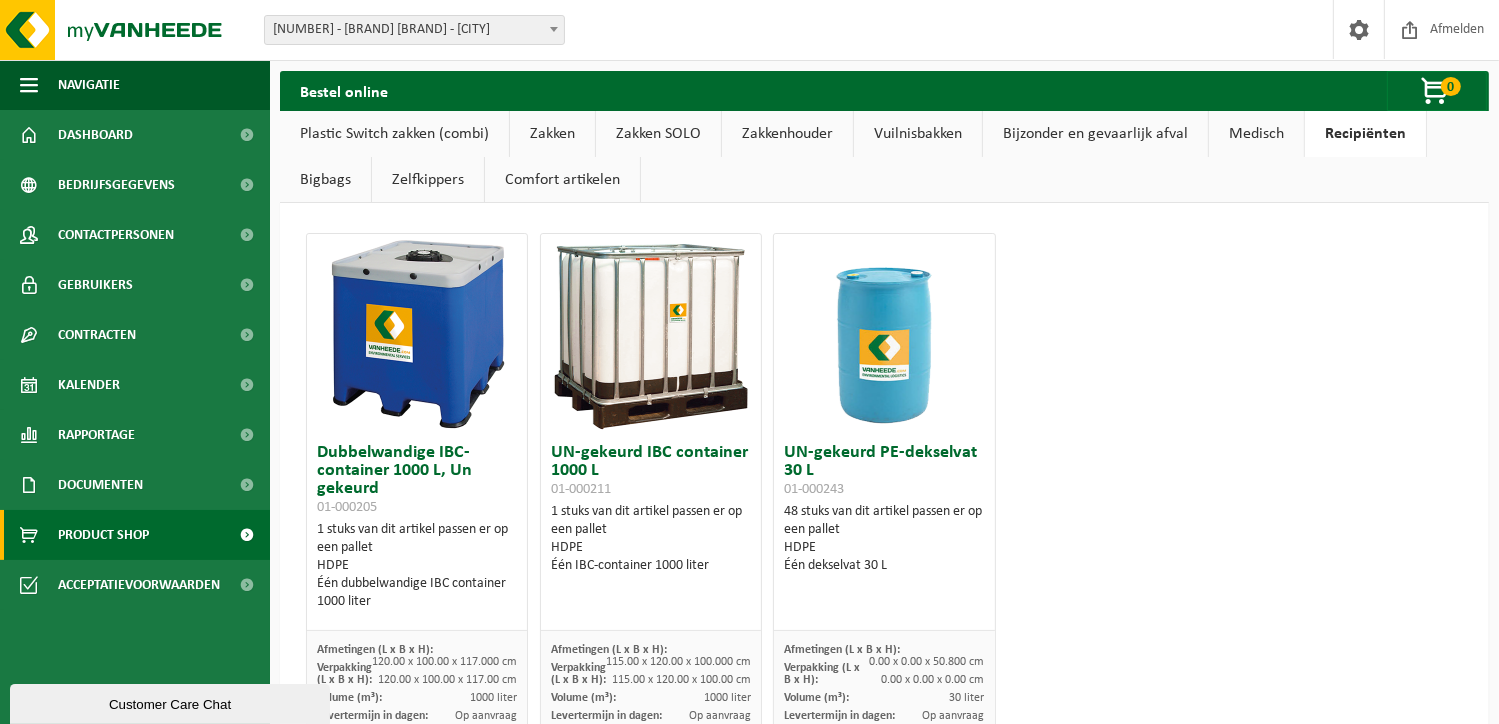 click on "Bigbags" at bounding box center (325, 180) 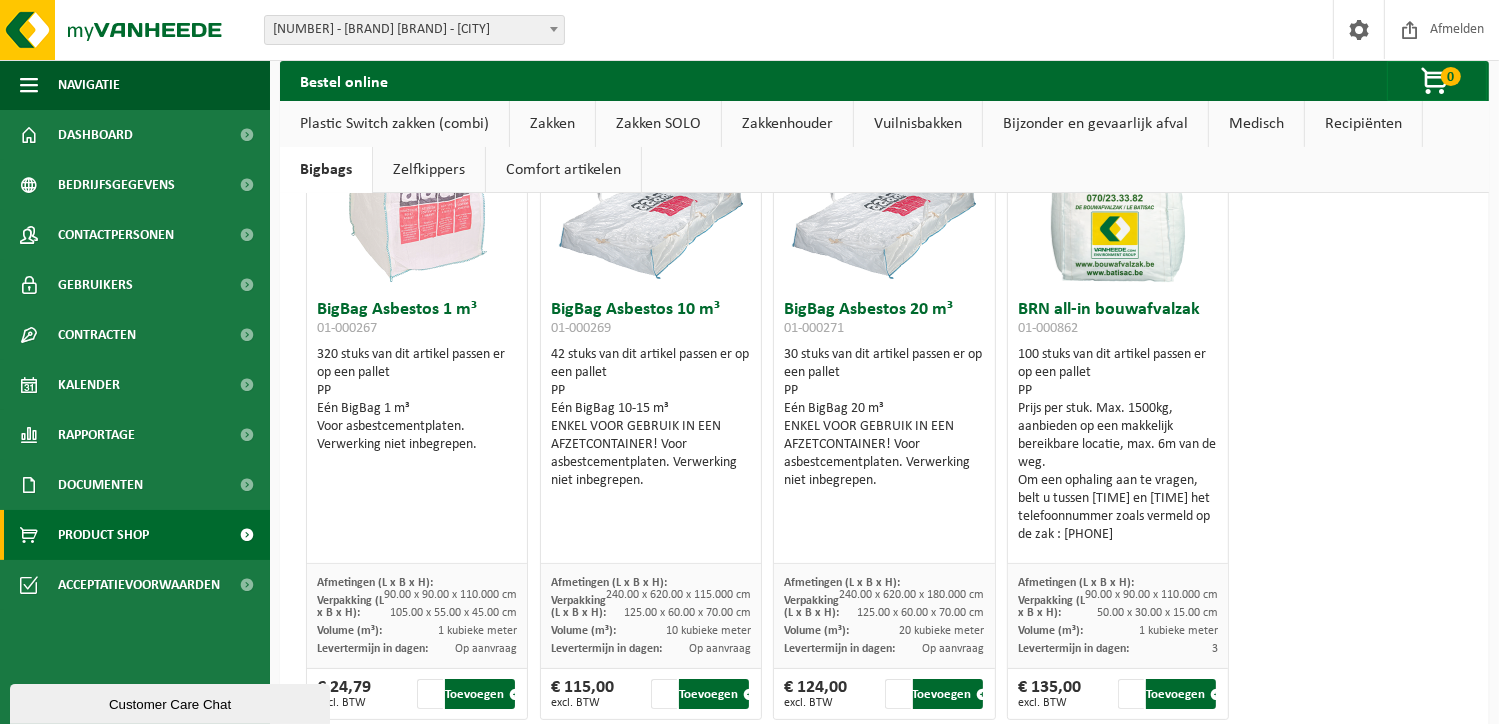 scroll, scrollTop: 188, scrollLeft: 0, axis: vertical 